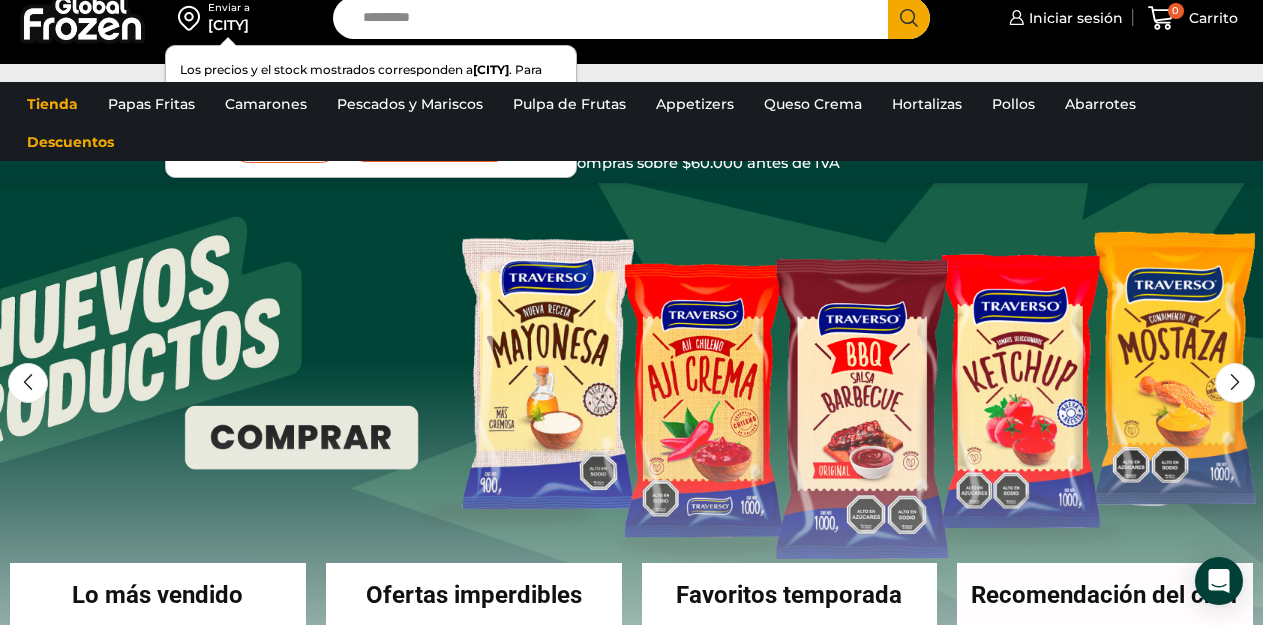 scroll, scrollTop: 0, scrollLeft: 0, axis: both 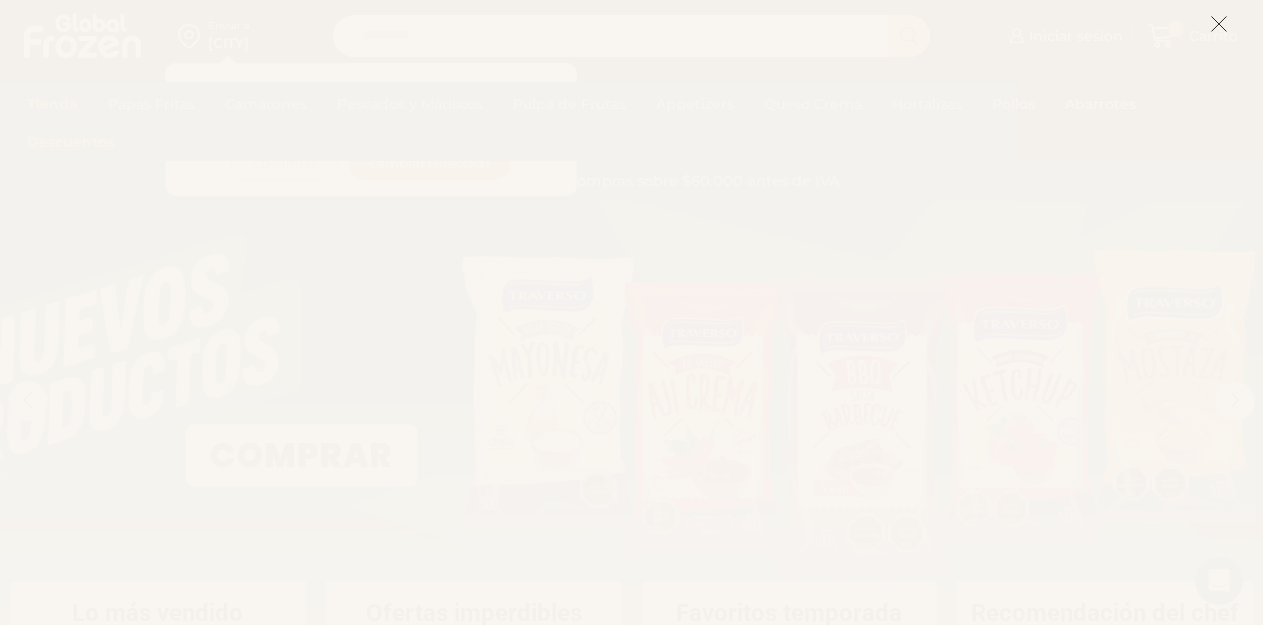 click at bounding box center (1219, 24) 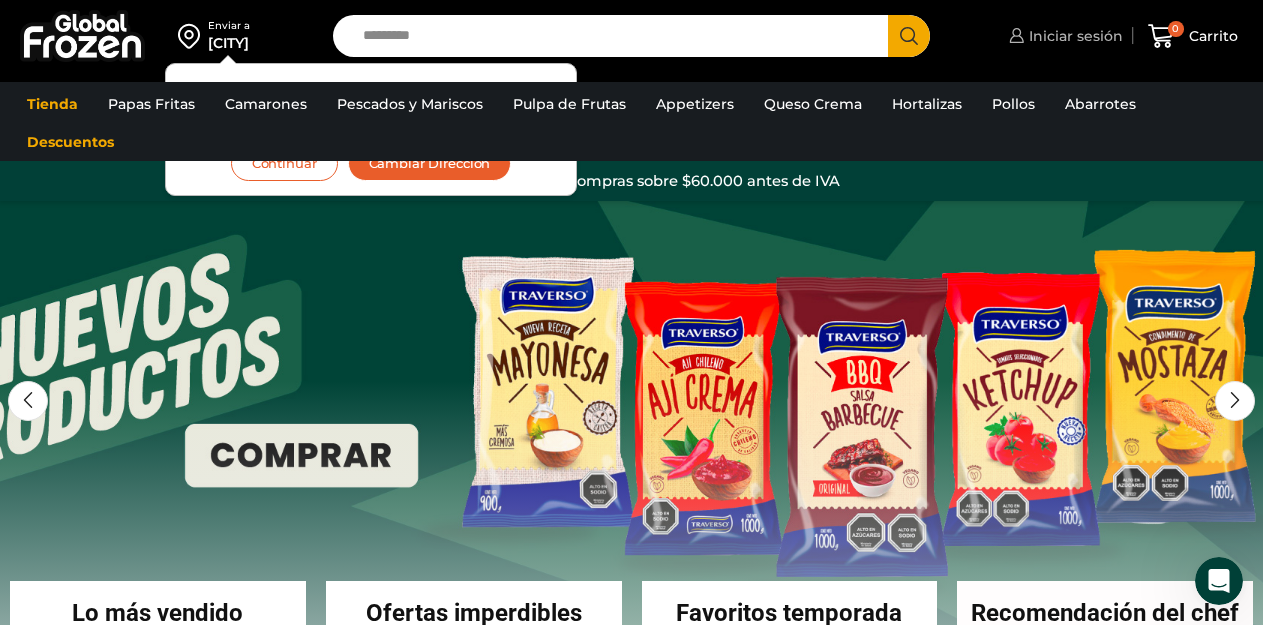 click on "Iniciar sesión" at bounding box center [1073, 36] 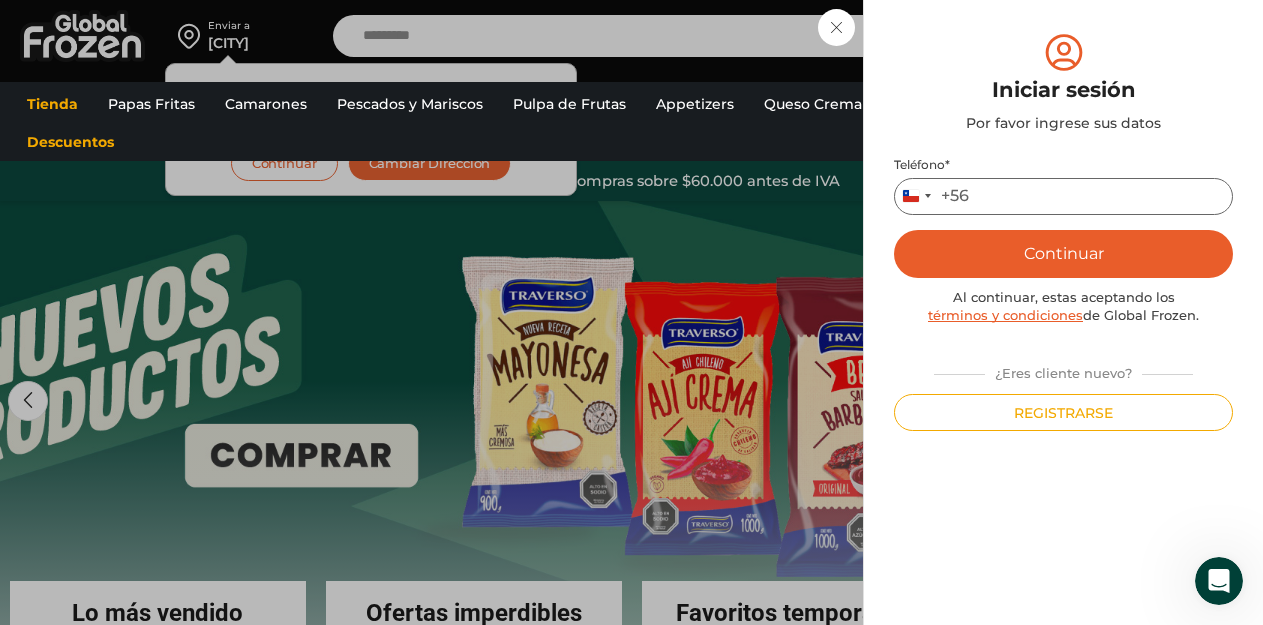 click on "Teléfono
*" at bounding box center [1063, 196] 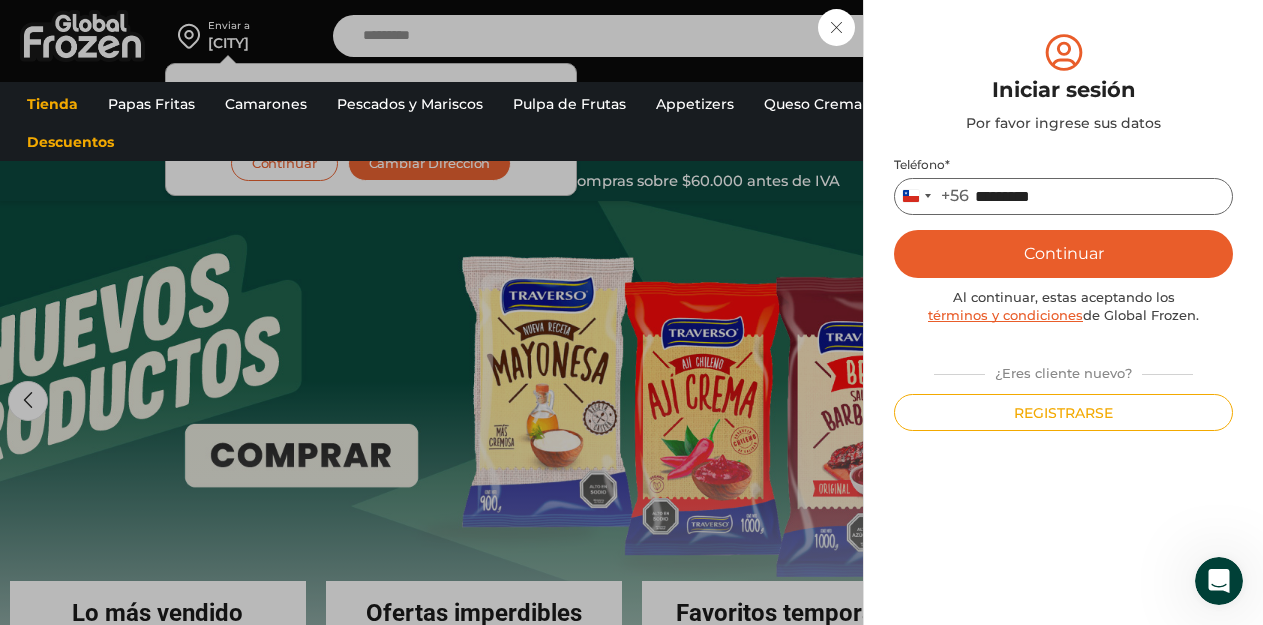 type on "*********" 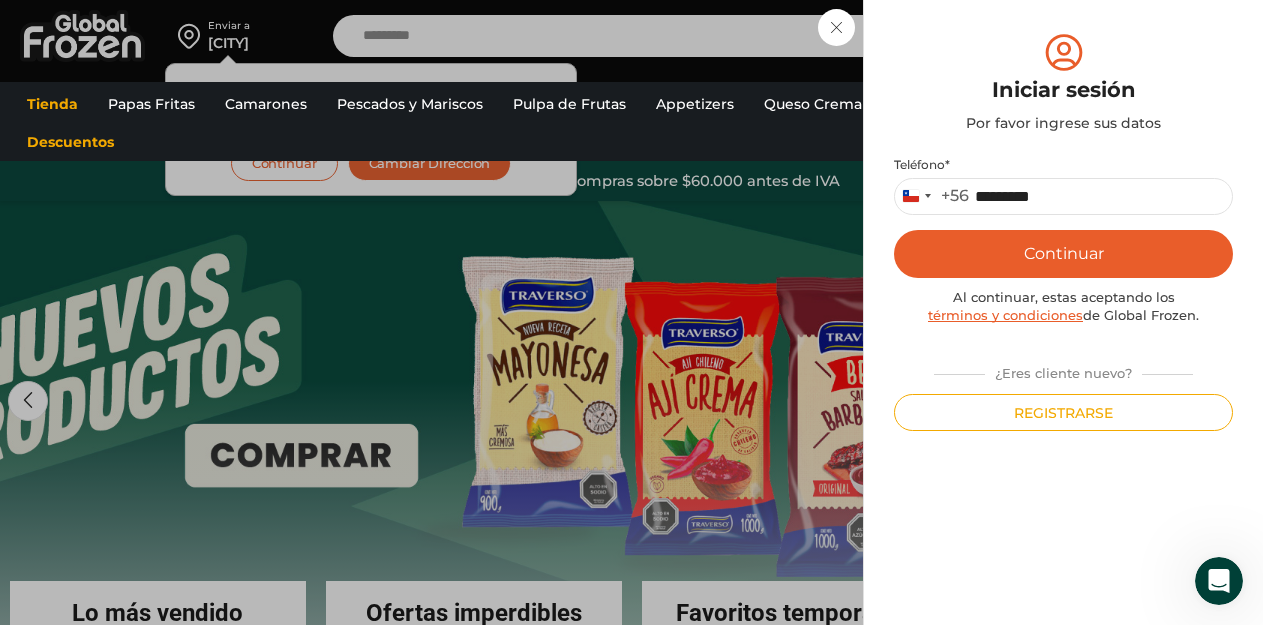 click on "Continuar" at bounding box center (1063, 254) 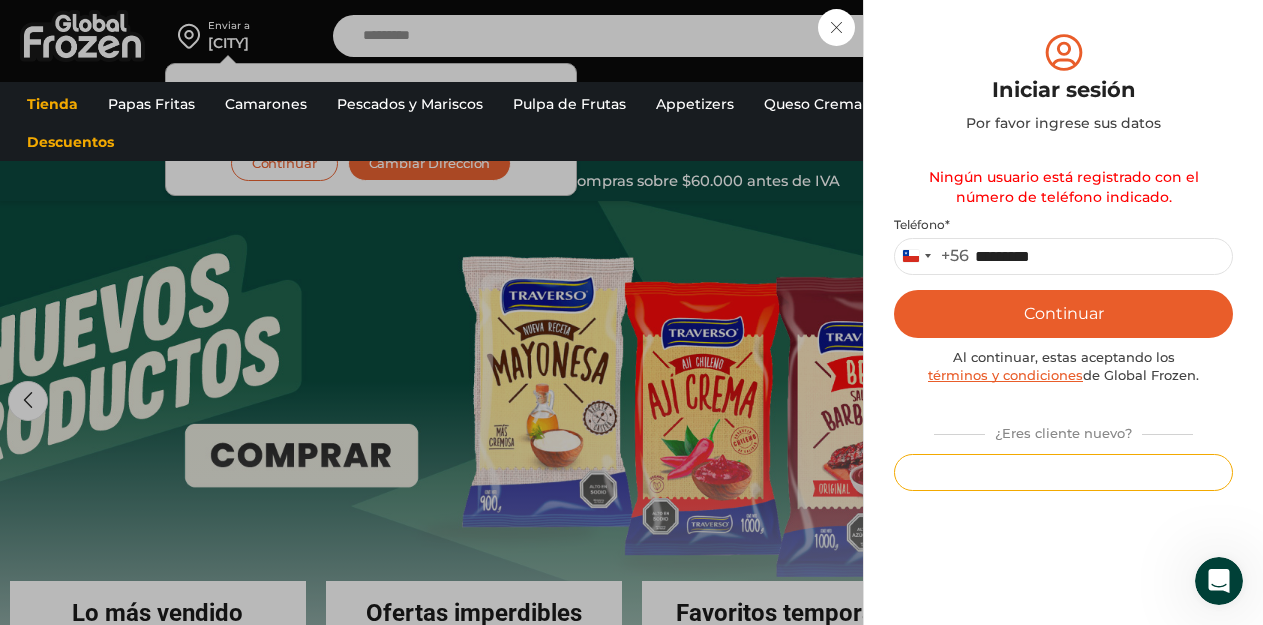 click on "Registrarse" at bounding box center (1063, 472) 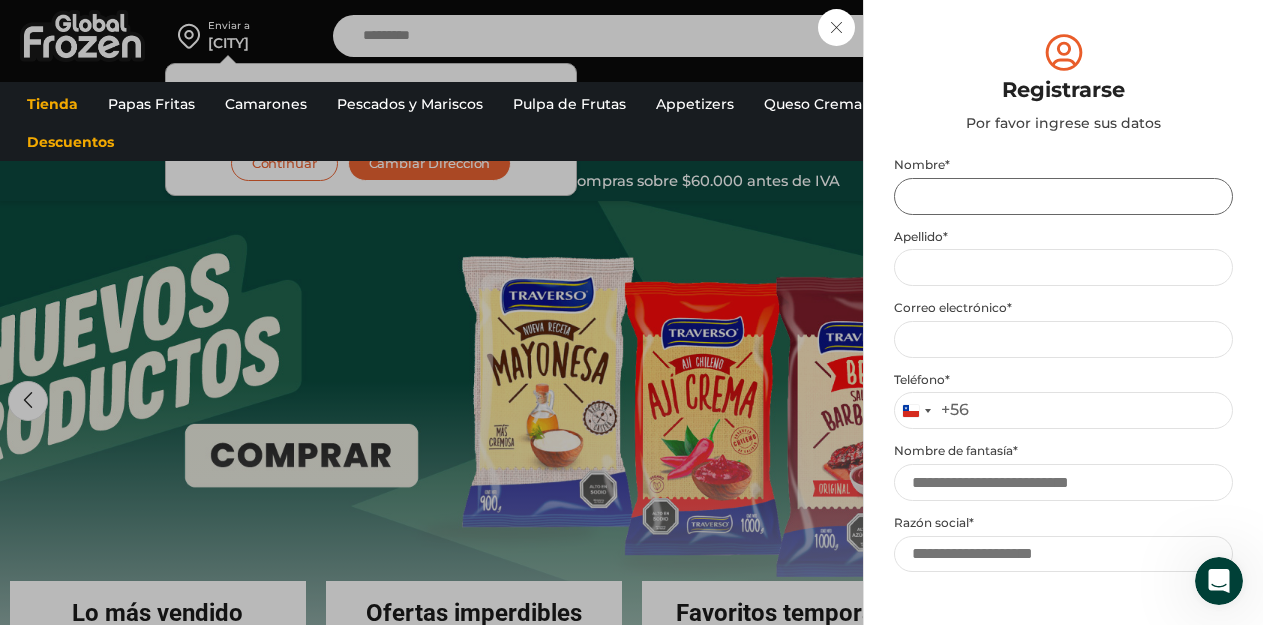 click on "Nombre  *" at bounding box center (1063, 196) 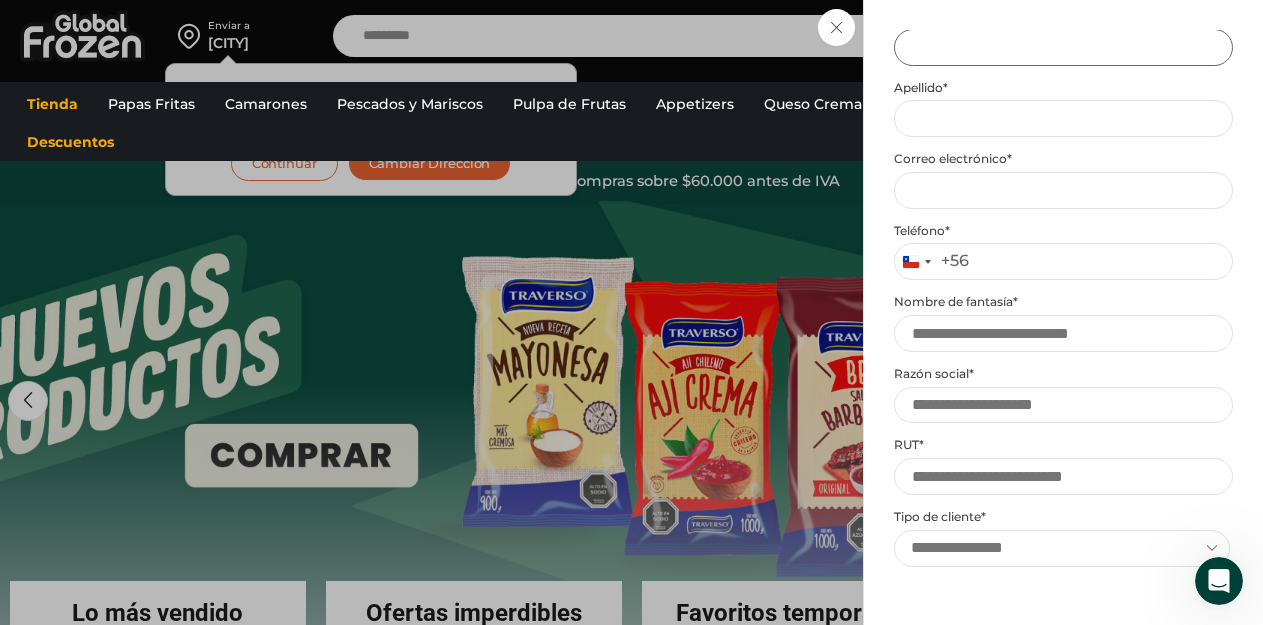 scroll, scrollTop: 100, scrollLeft: 0, axis: vertical 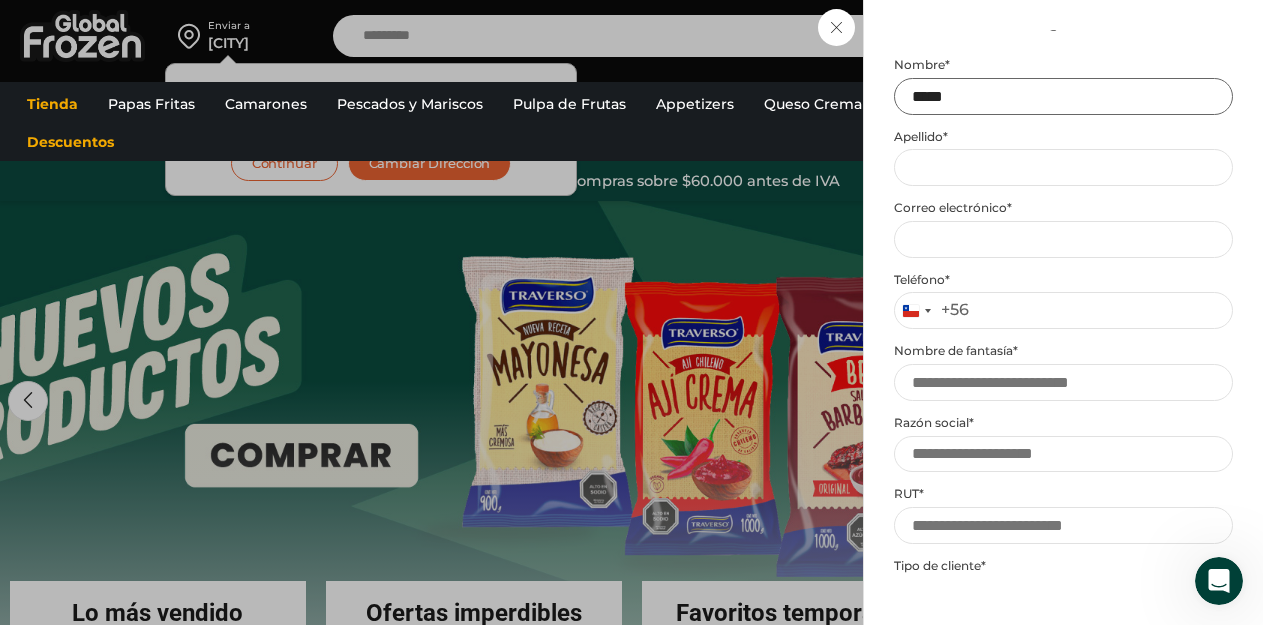 type on "*****" 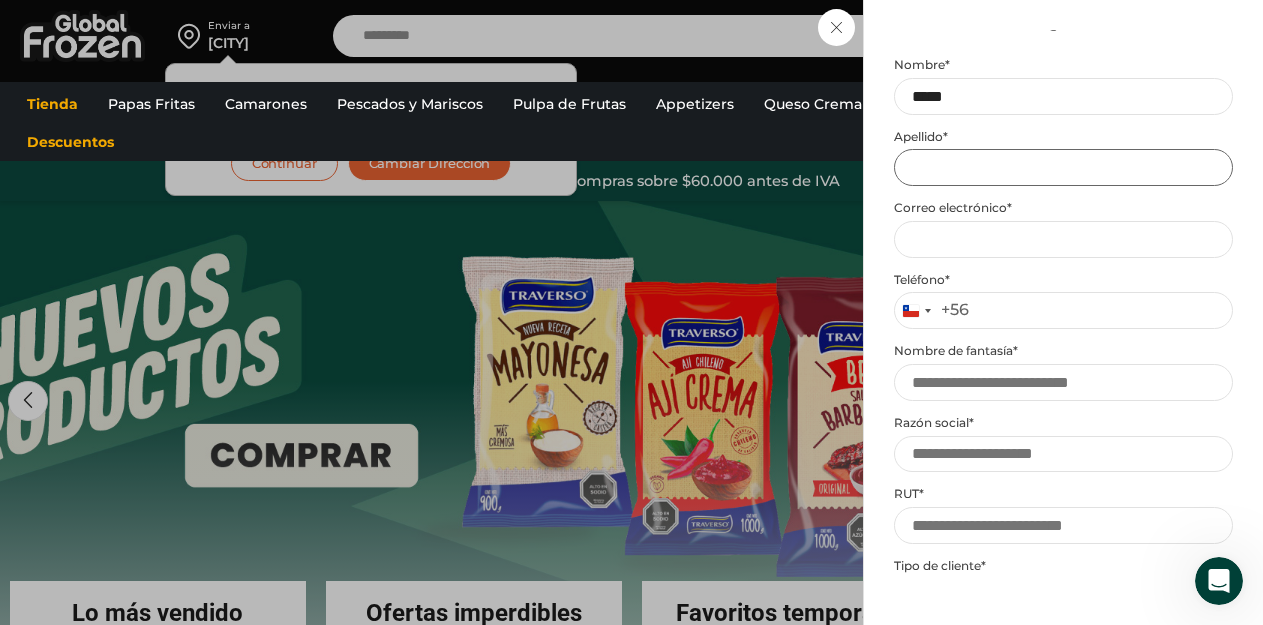 click on "Apellido  *" at bounding box center (1063, 167) 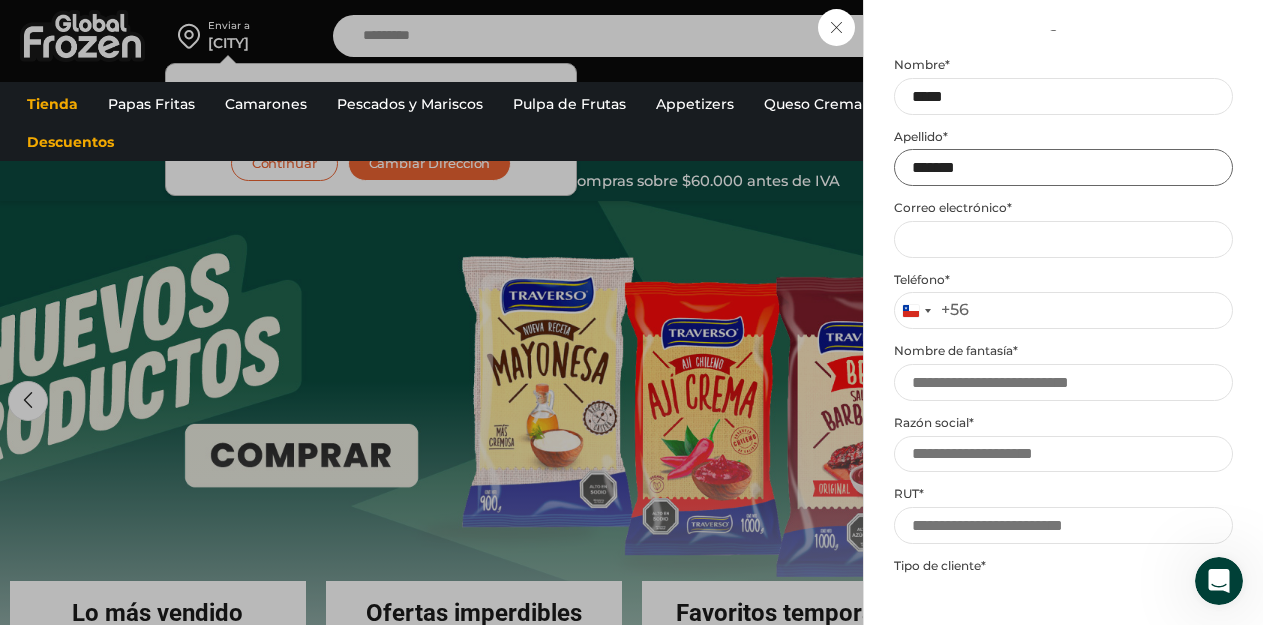 type on "*******" 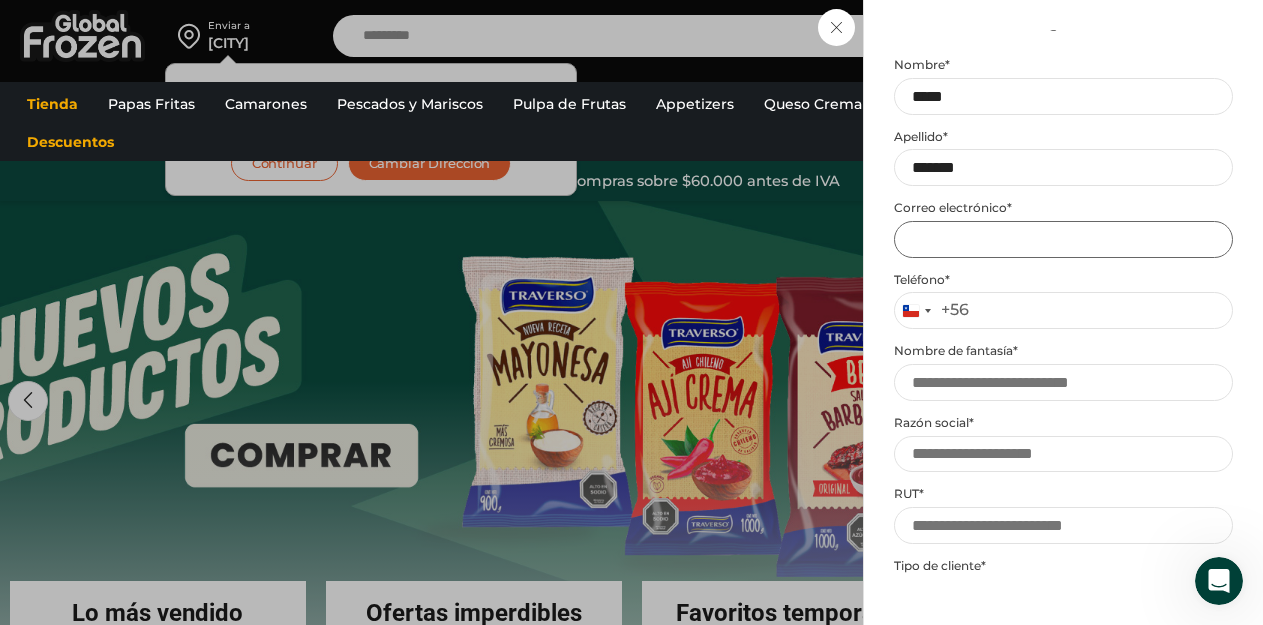 click on "Email address                                          *" at bounding box center [1063, 239] 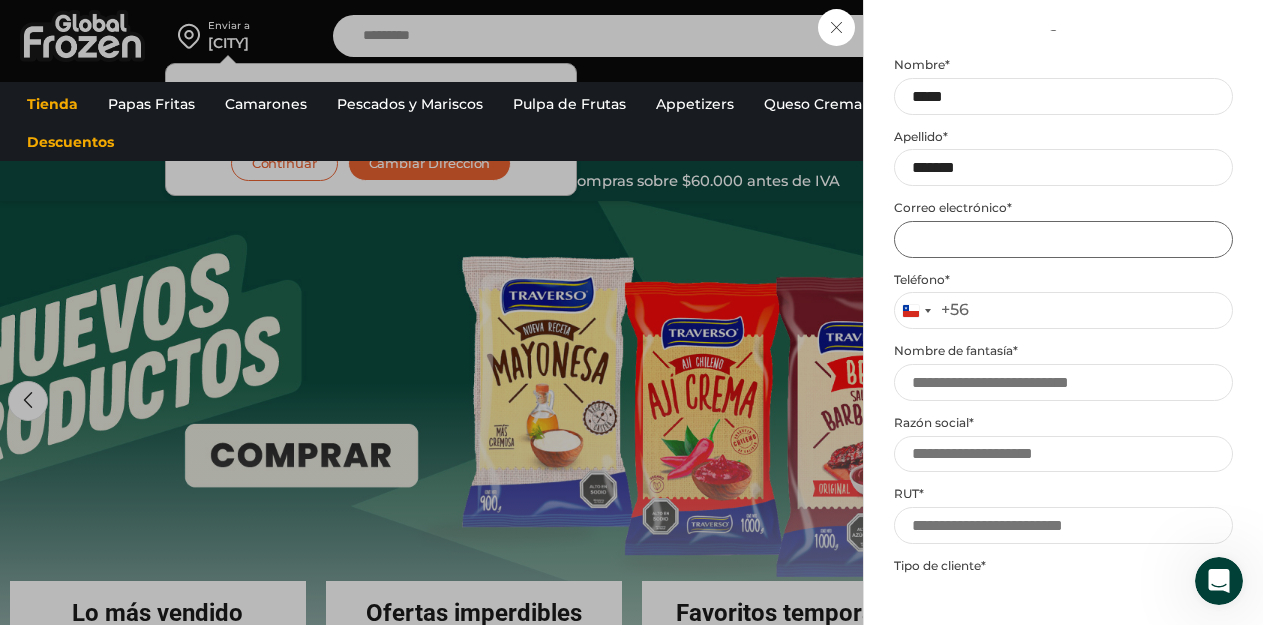type on "**********" 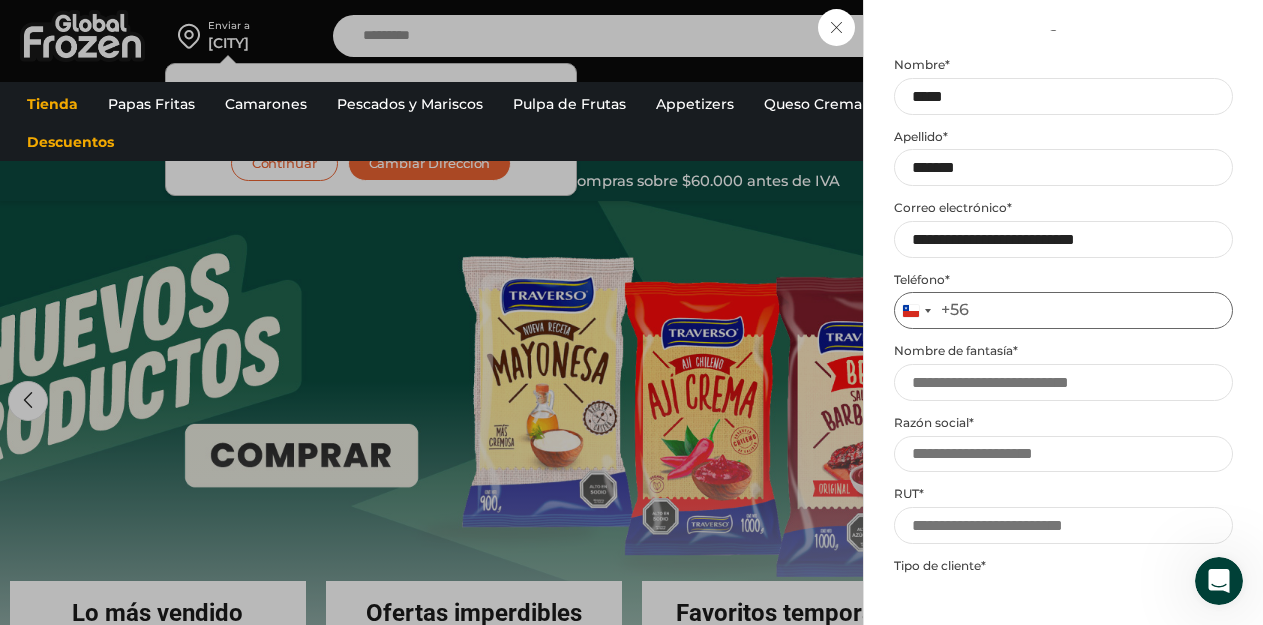 click on "Teléfono  *" at bounding box center (1063, 310) 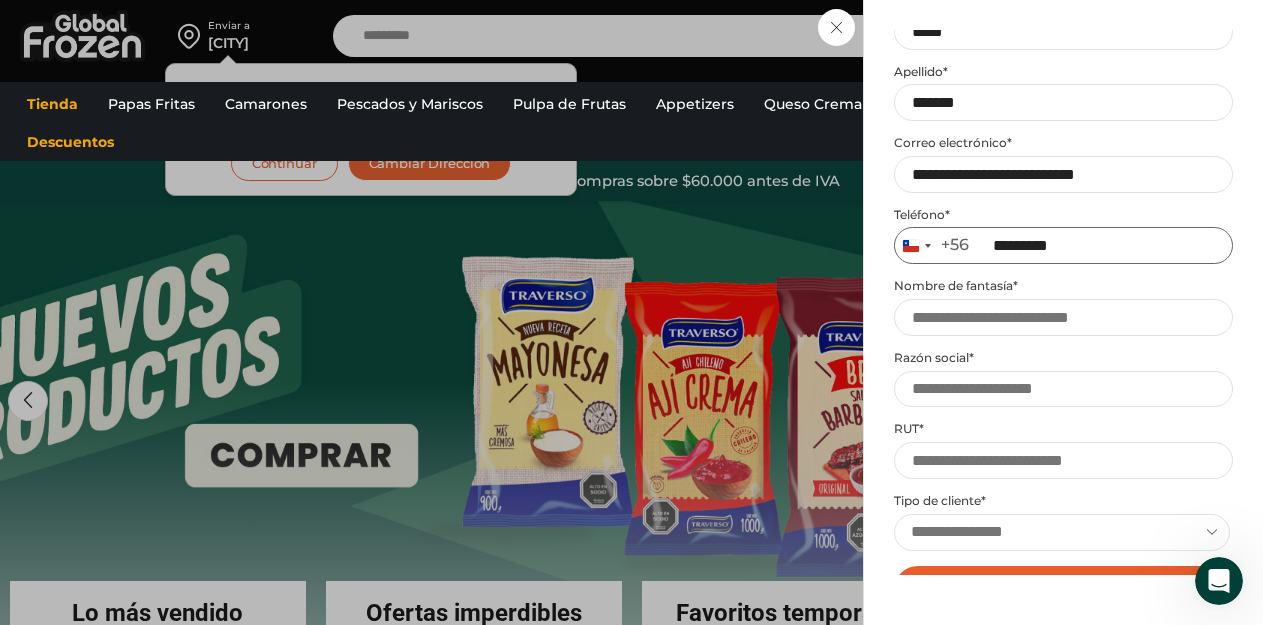 scroll, scrollTop: 200, scrollLeft: 0, axis: vertical 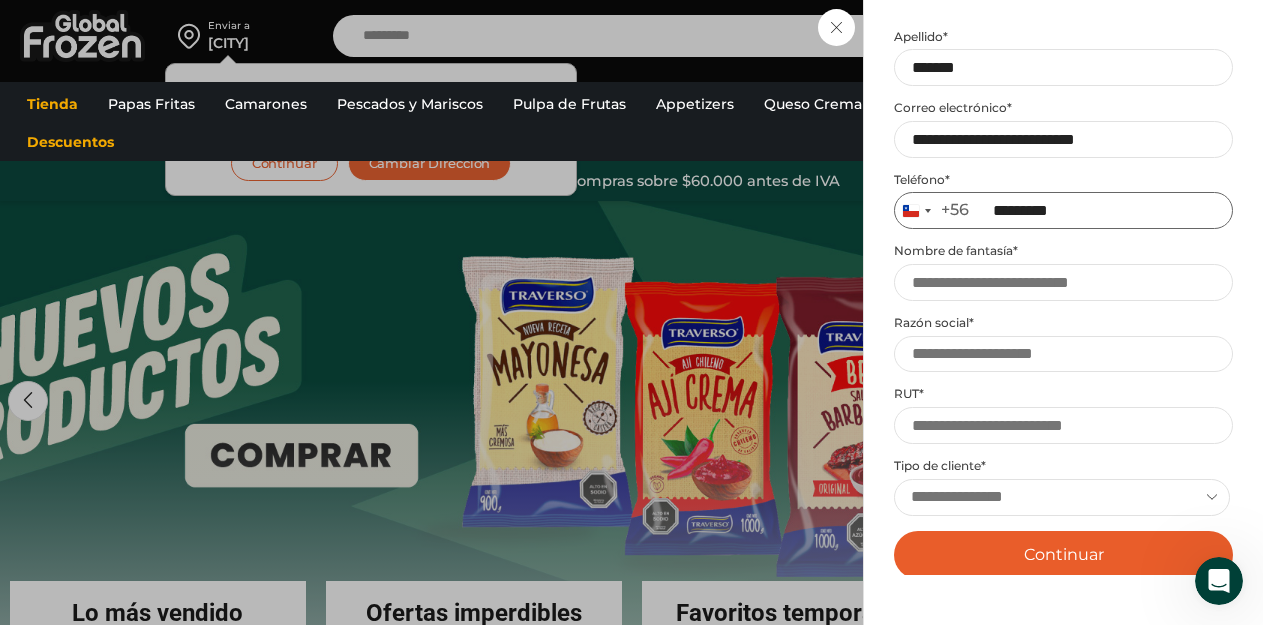 type on "*********" 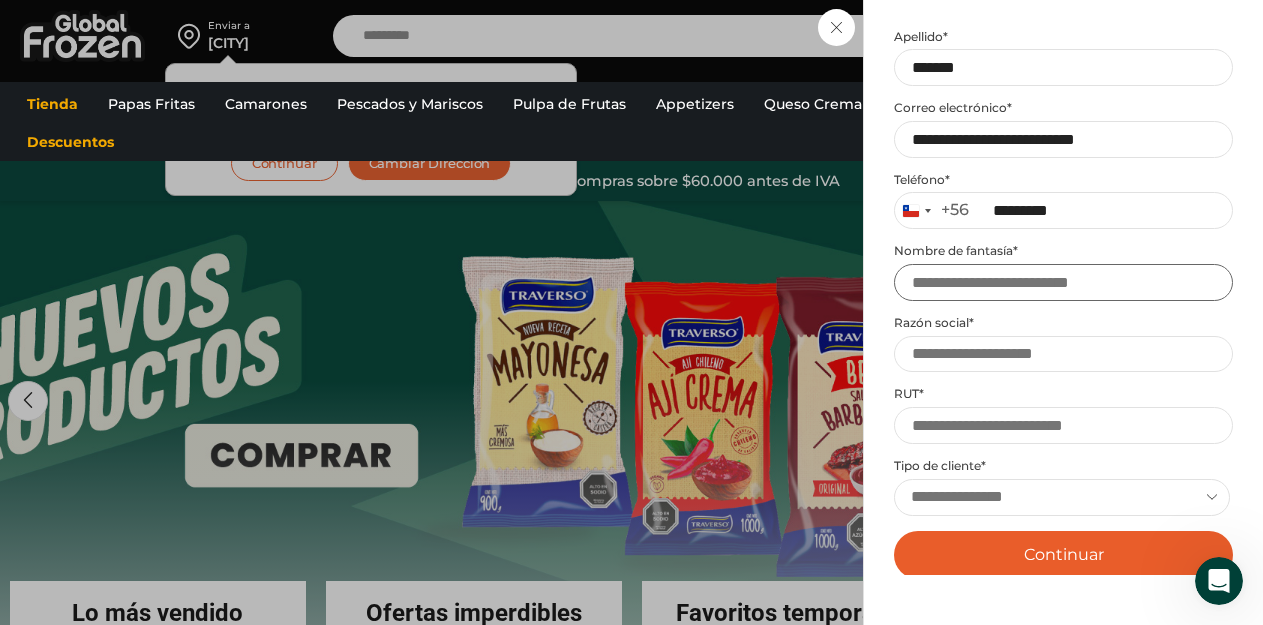 click on "Nombre de fantasía  *" at bounding box center [1063, 282] 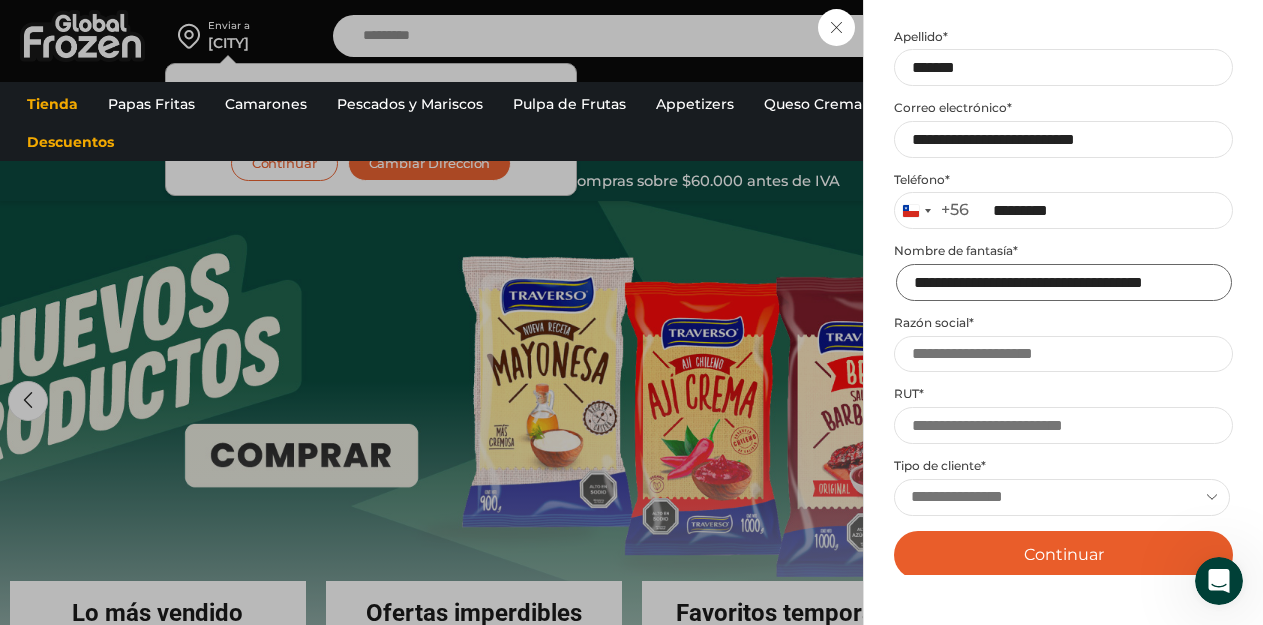 scroll, scrollTop: 0, scrollLeft: 34, axis: horizontal 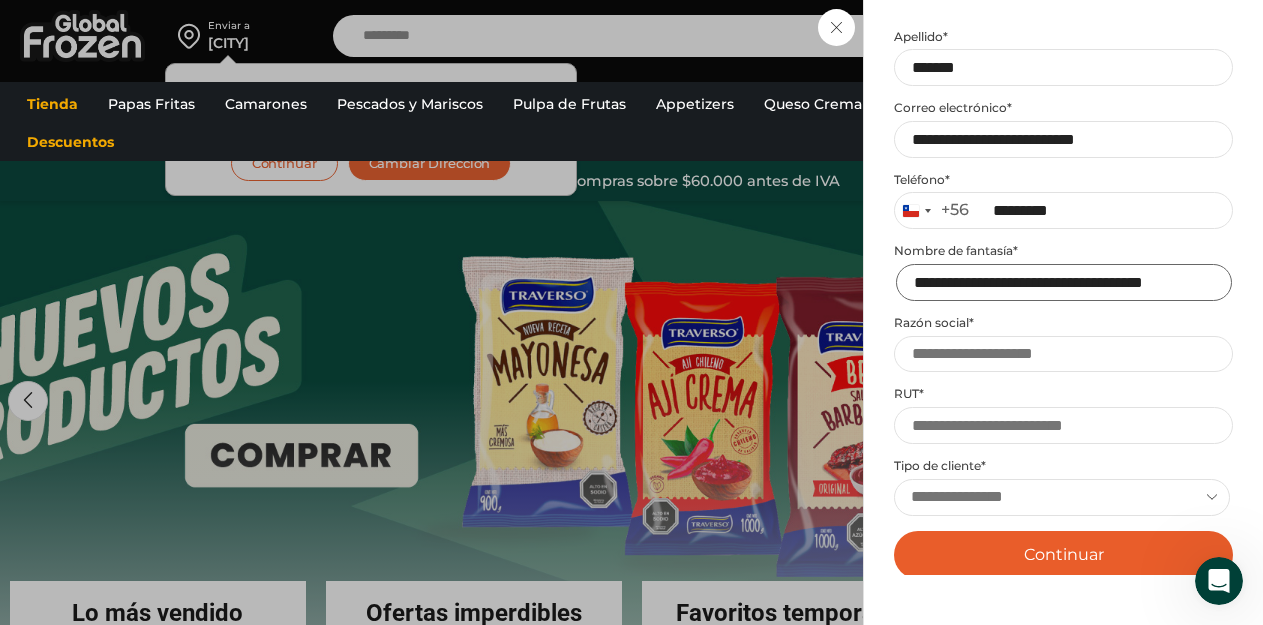 type on "**********" 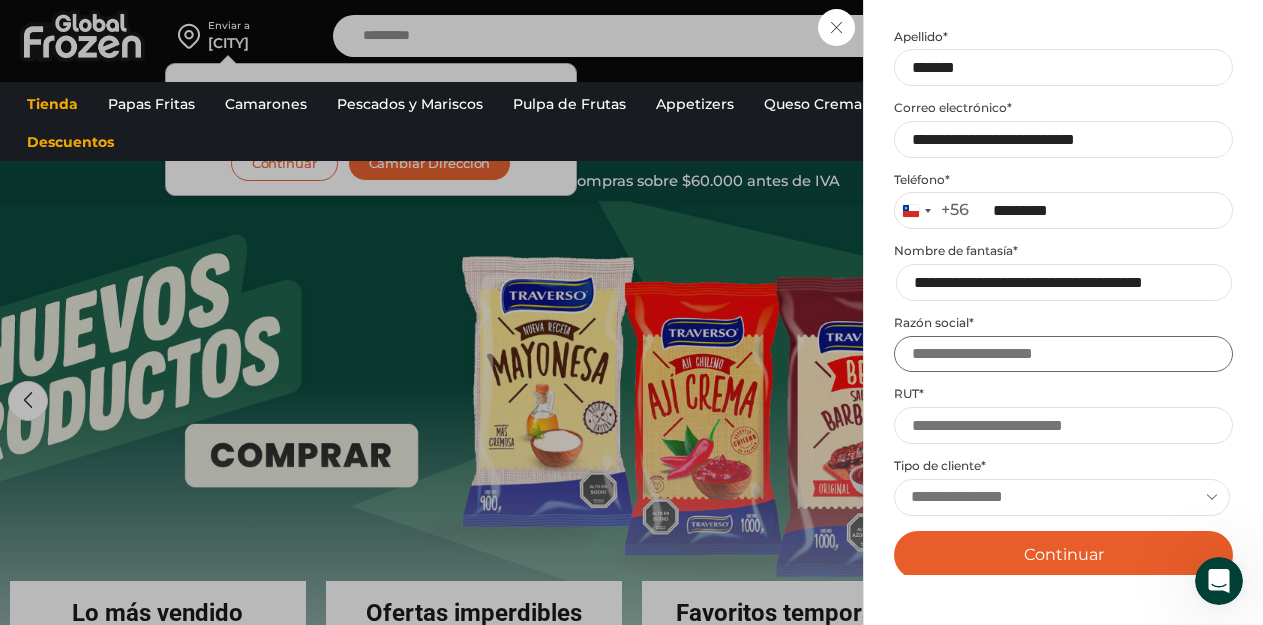 click on "Razón social  *" at bounding box center [1063, 354] 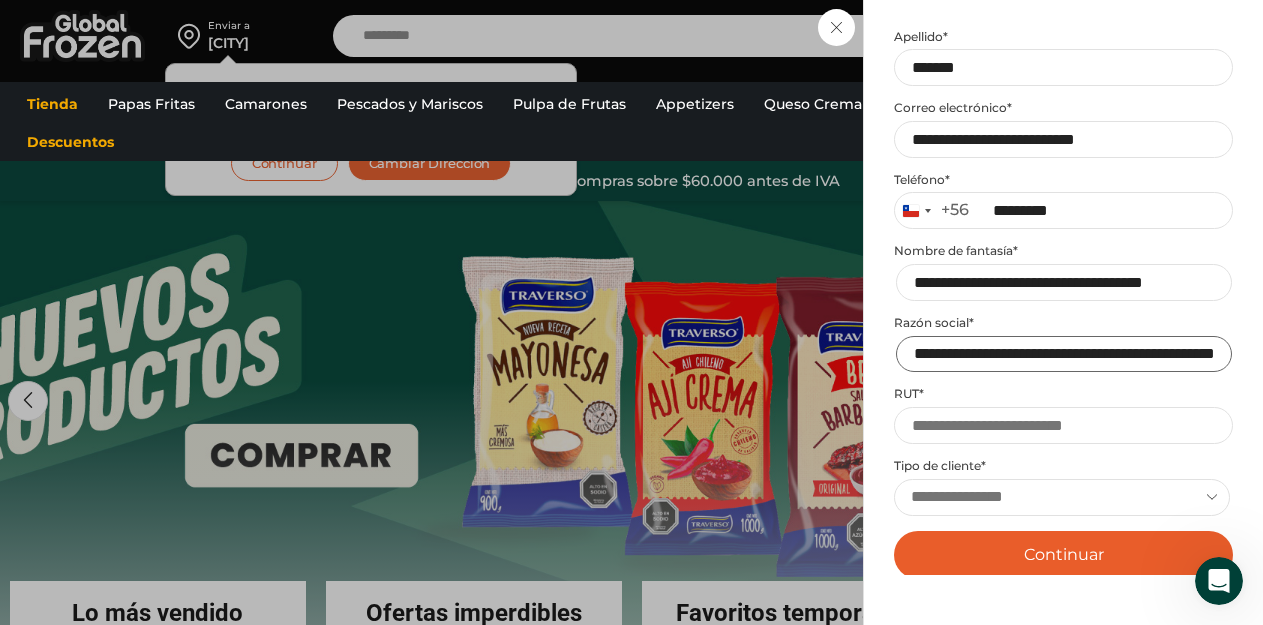scroll, scrollTop: 0, scrollLeft: 0, axis: both 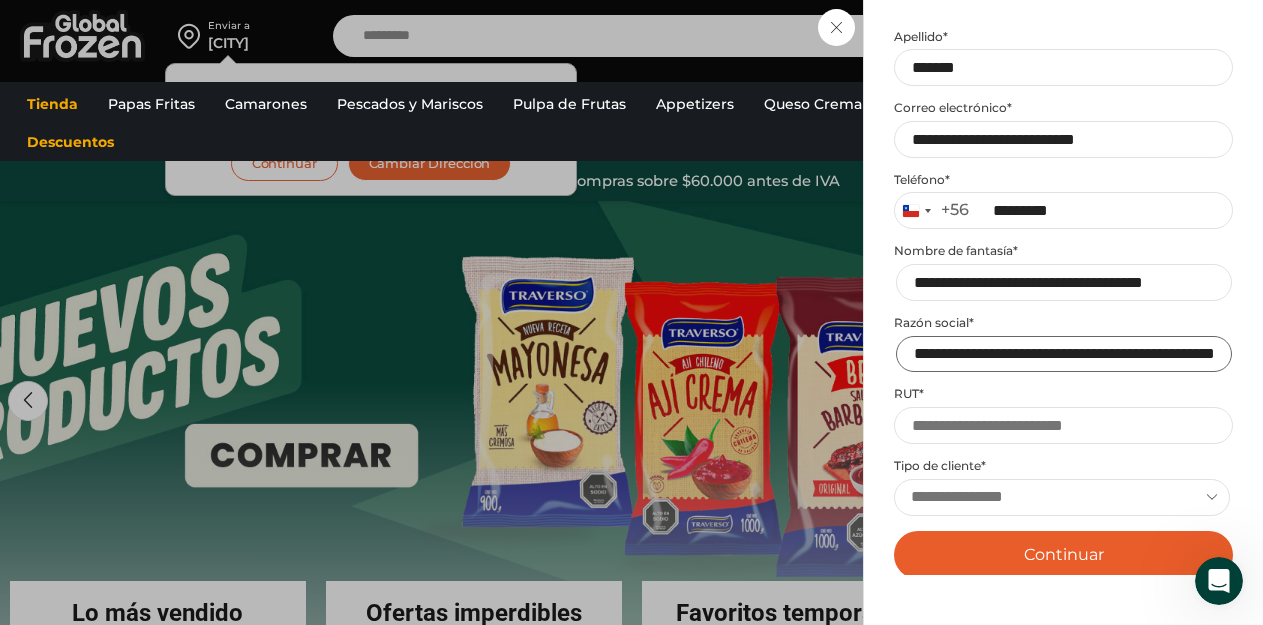 type on "**********" 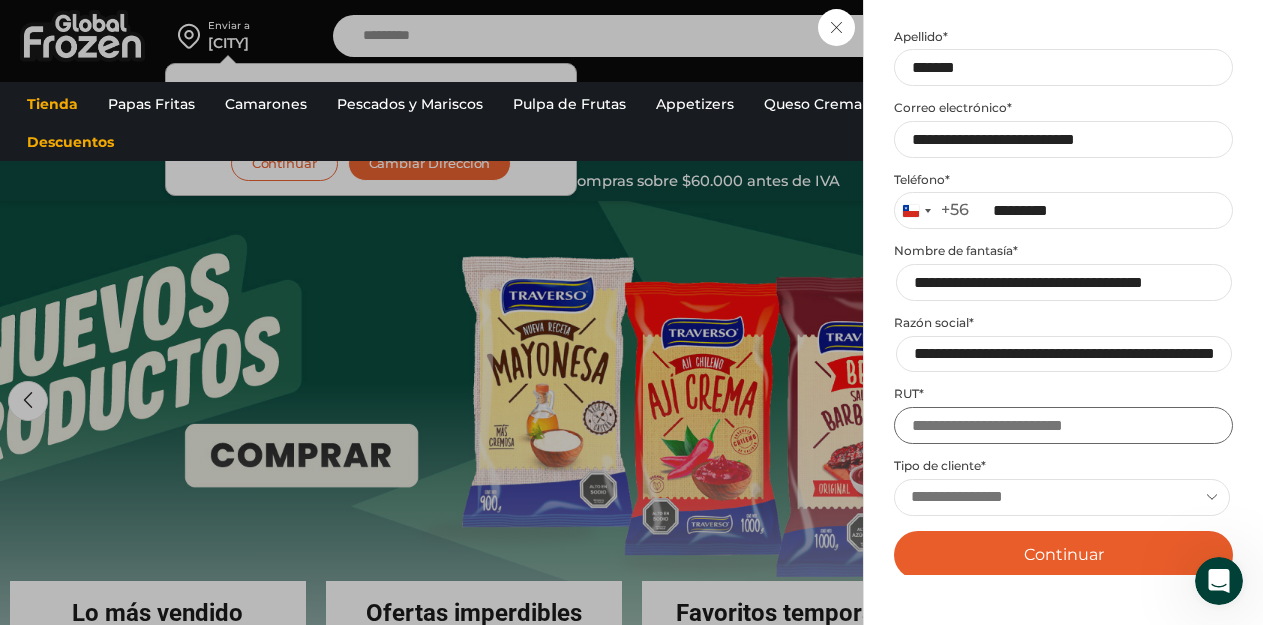click on "RUT  *" at bounding box center (1063, 425) 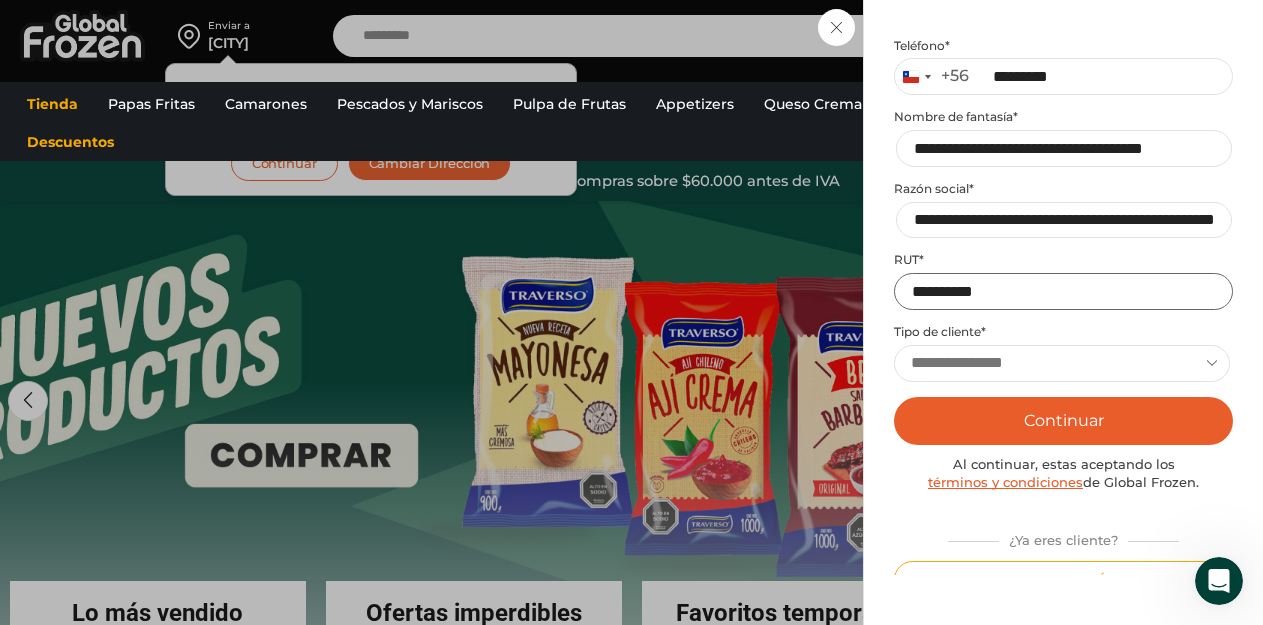 scroll, scrollTop: 357, scrollLeft: 0, axis: vertical 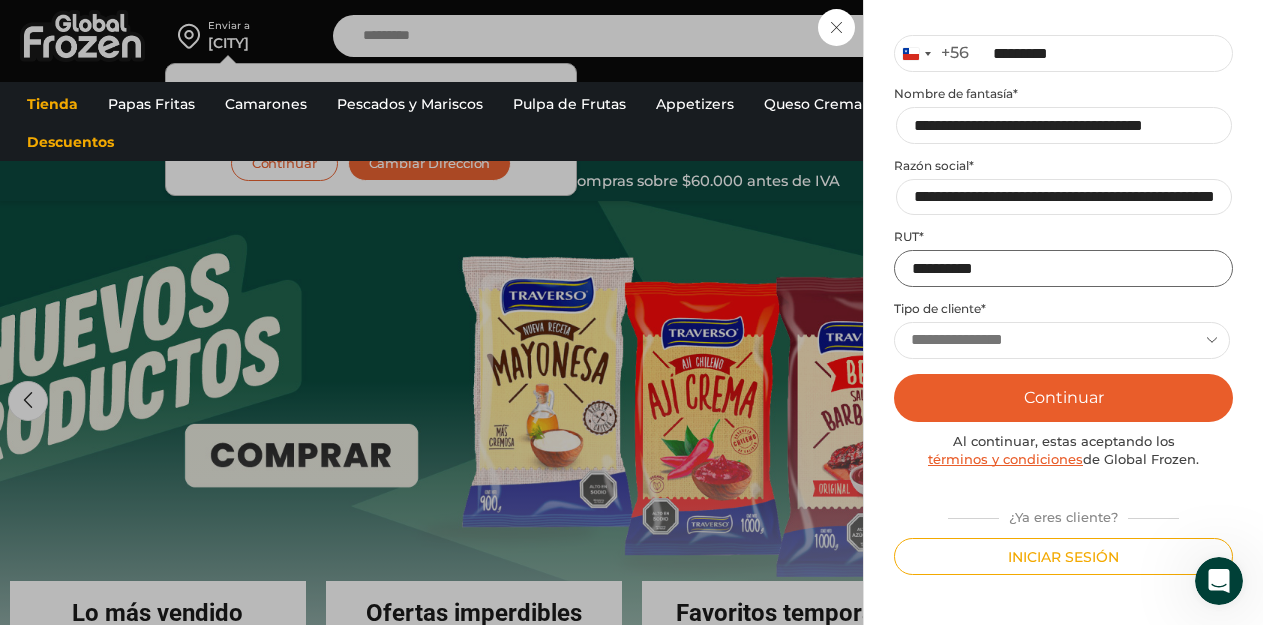 type on "**********" 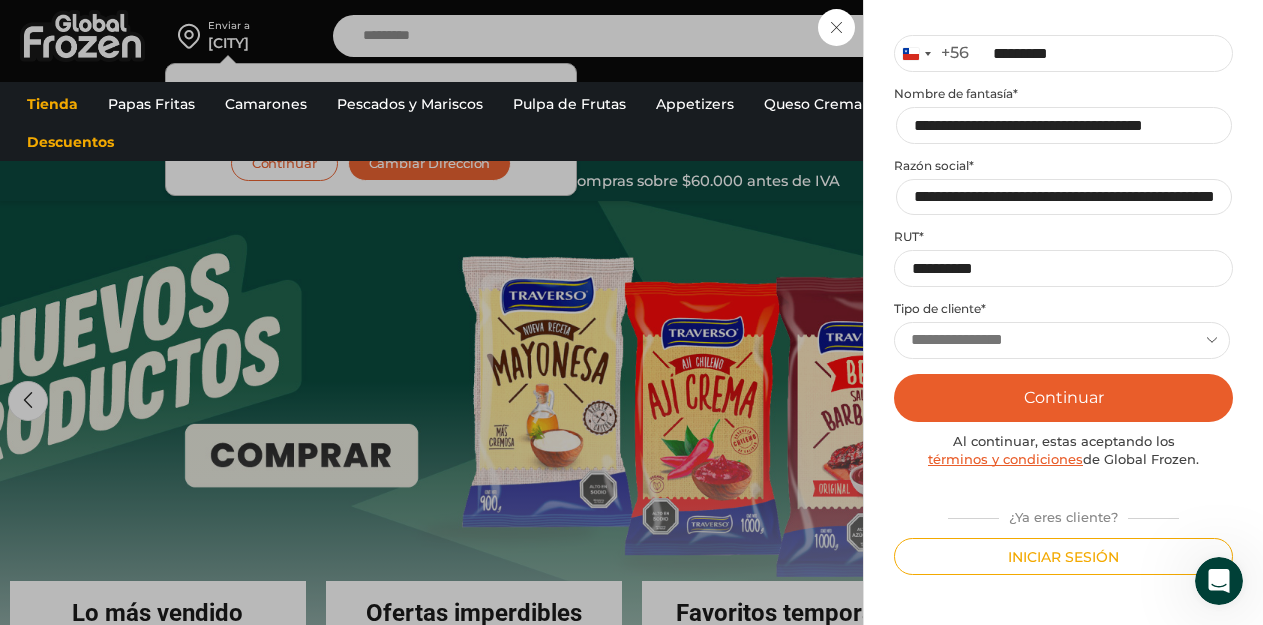 click on "**********" at bounding box center (1062, 340) 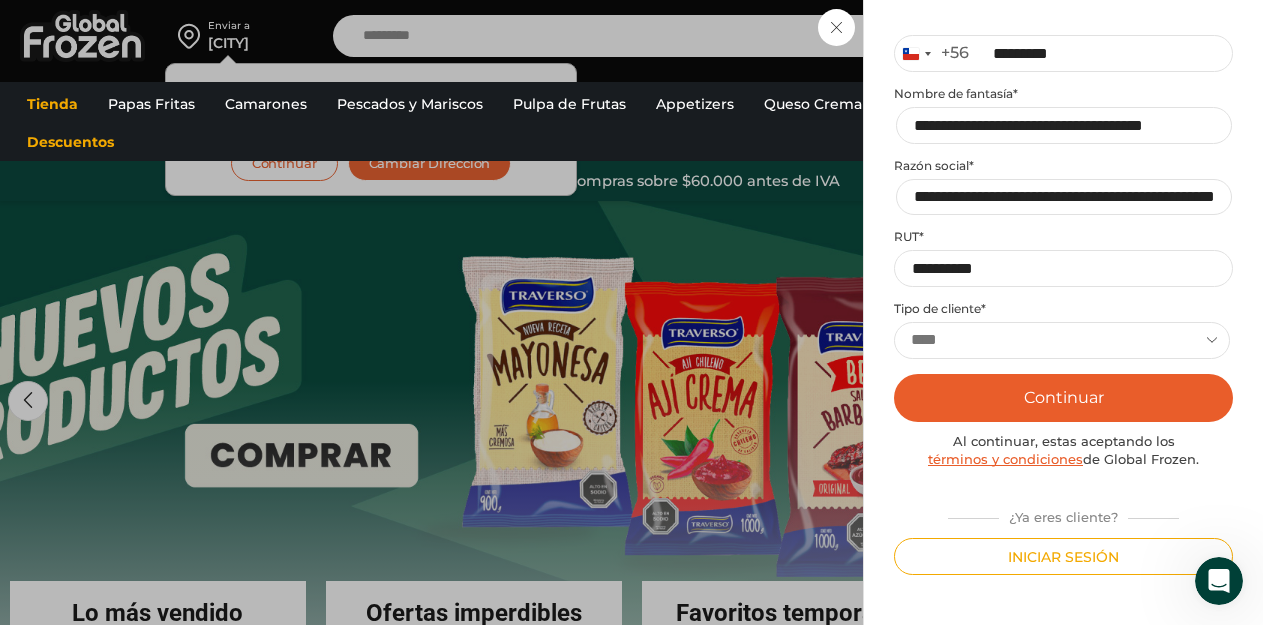 click on "**********" at bounding box center [1062, 340] 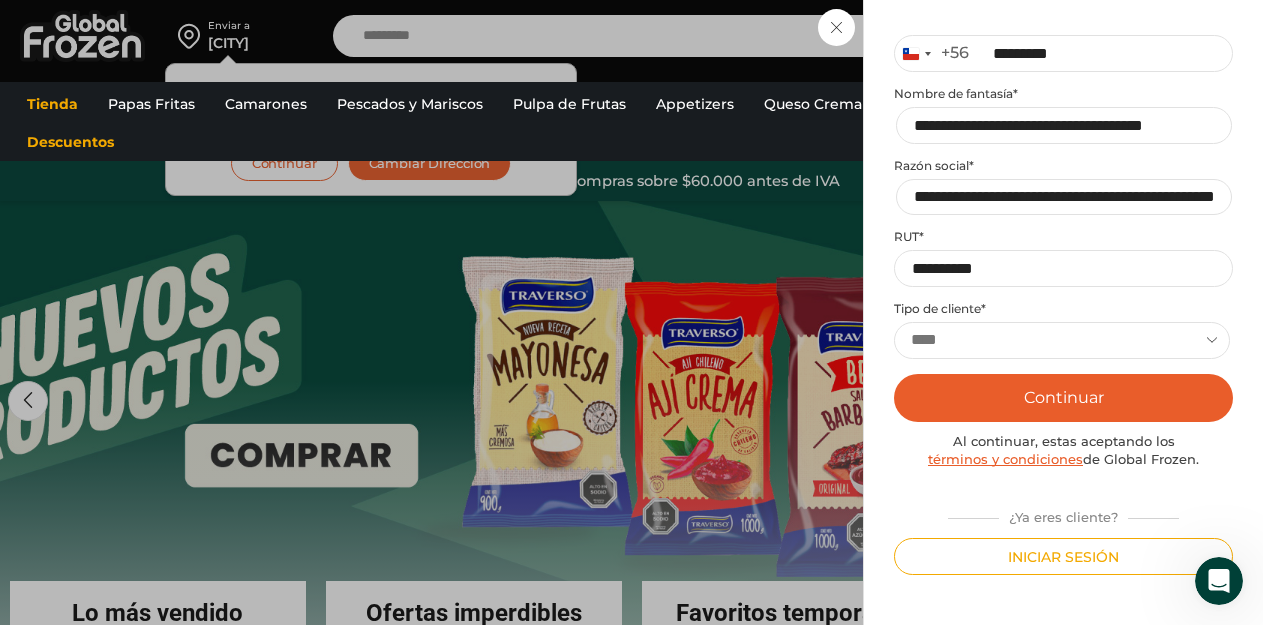 click on "Mi cuenta
Login
Register
Iniciar sesión
Por favor ingrese sus datos
Iniciar sesión
Se envió un mensaje de WhatsApp con el código de verificación a tu teléfono
Ningún usuario está registrado con el número de teléfono indicado.
Teléfono
*
Chile +56 +56 Argentina +54 Chile +56 *********
." at bounding box center (1063, 312) 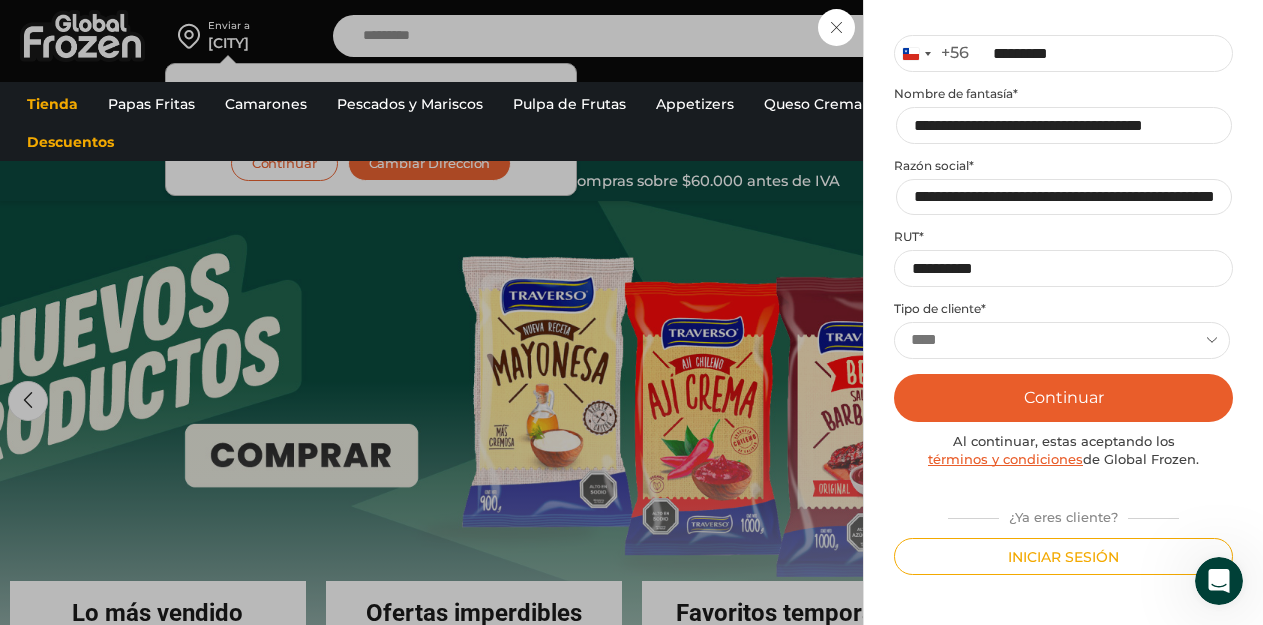 select on "******" 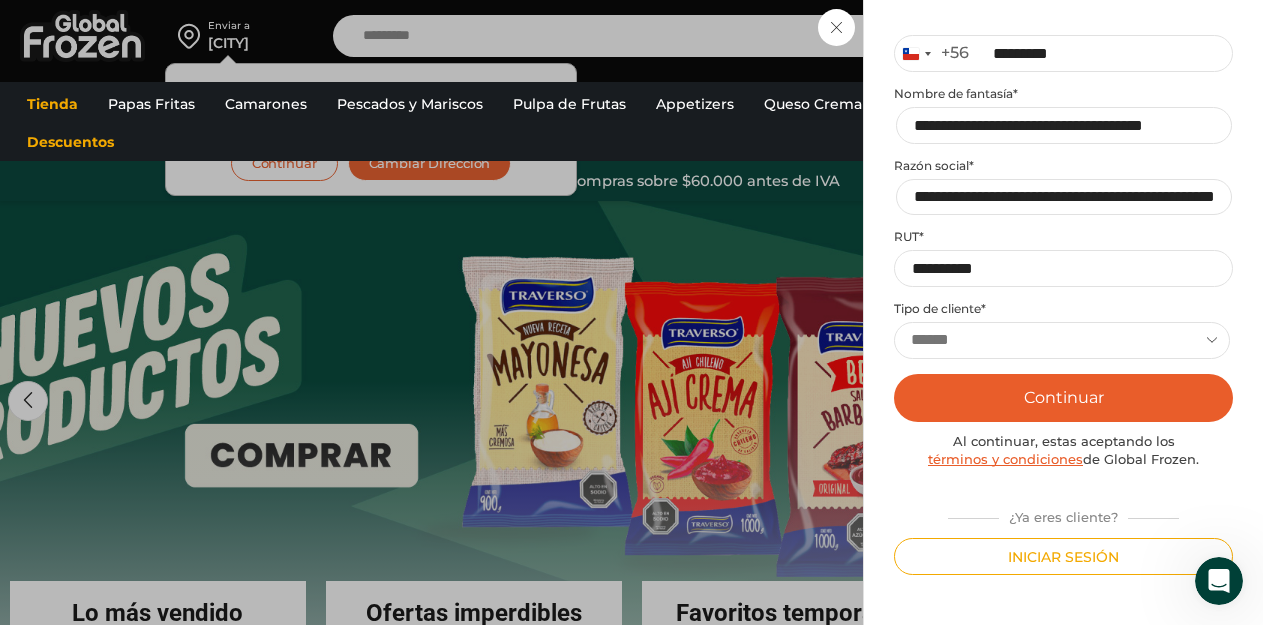click on "**********" at bounding box center (1062, 340) 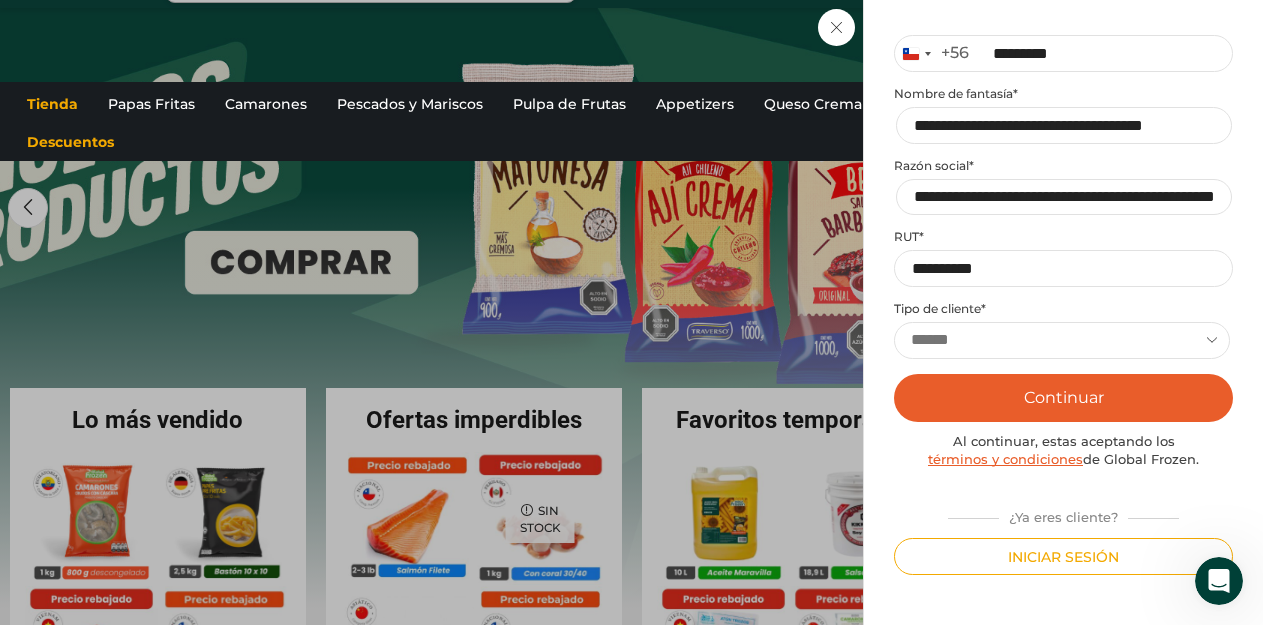 scroll, scrollTop: 200, scrollLeft: 0, axis: vertical 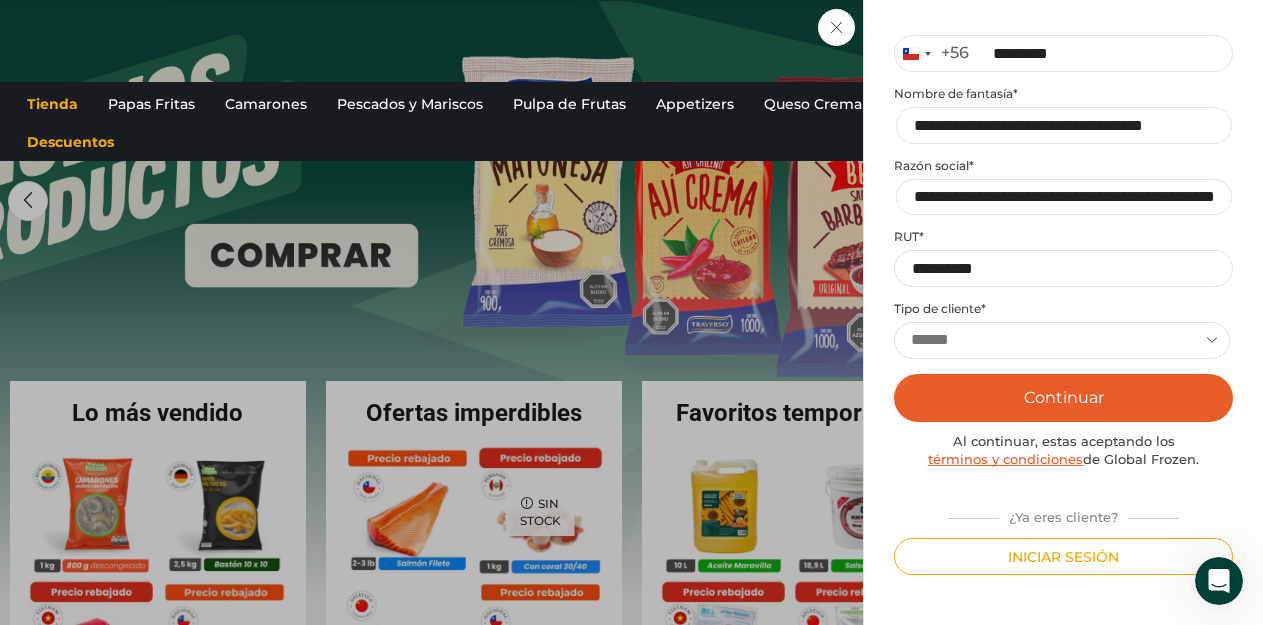 click on "Continuar" at bounding box center [1063, 398] 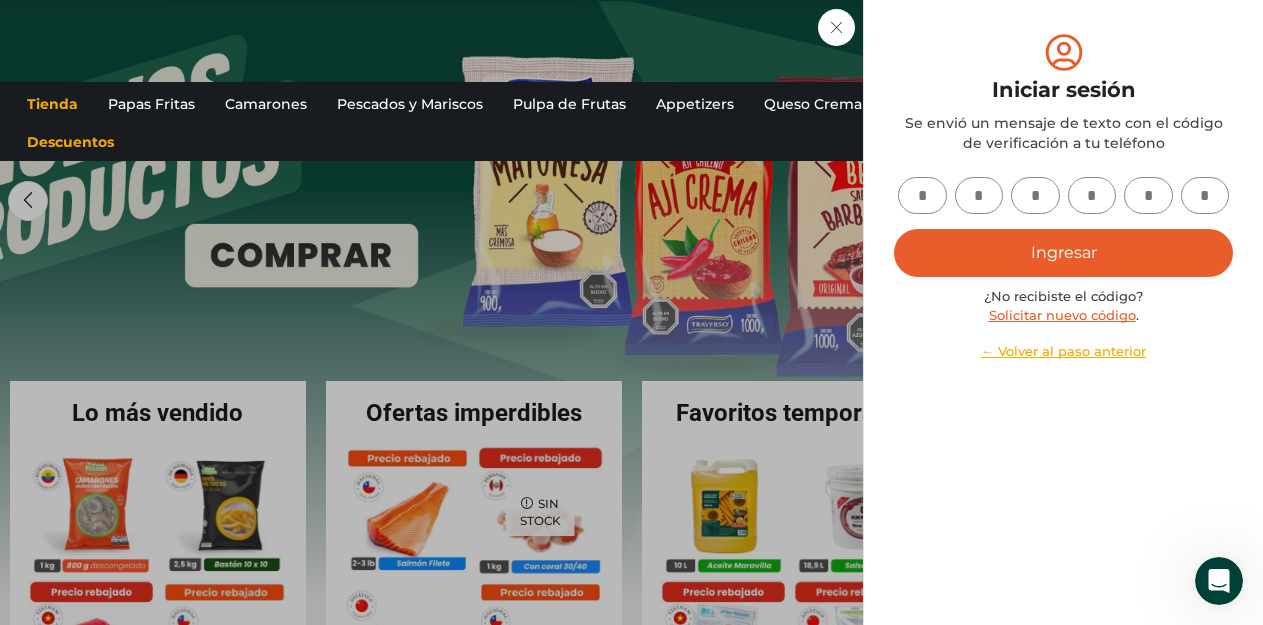 scroll, scrollTop: 0, scrollLeft: 0, axis: both 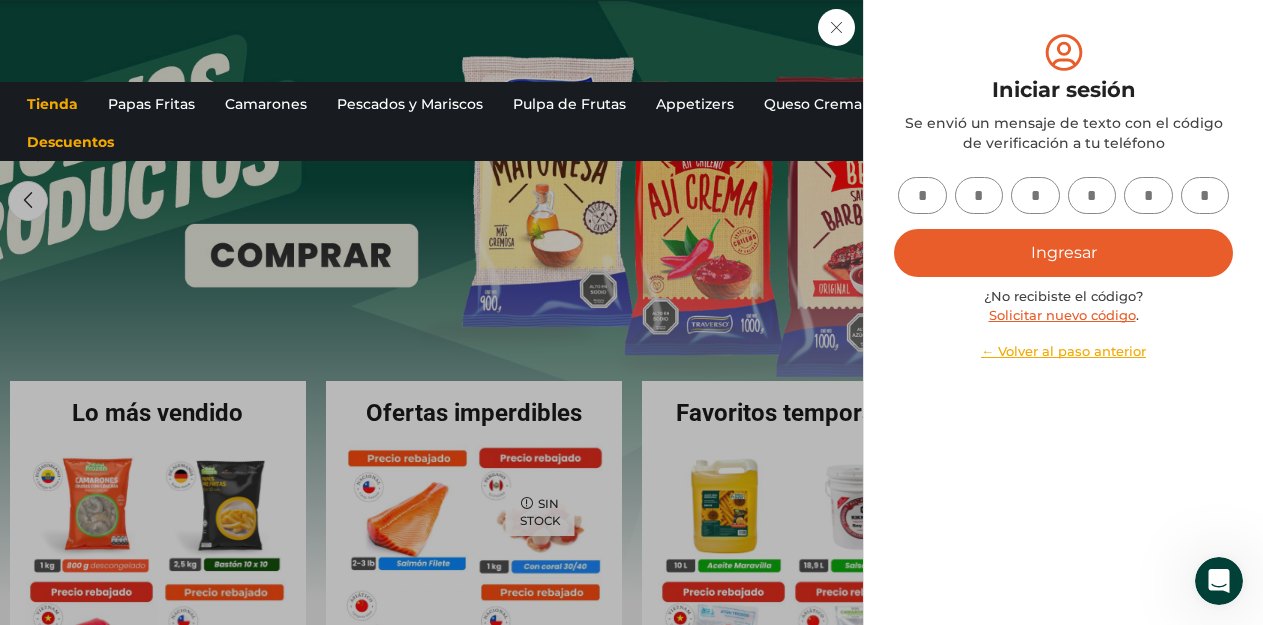 click at bounding box center (922, 195) 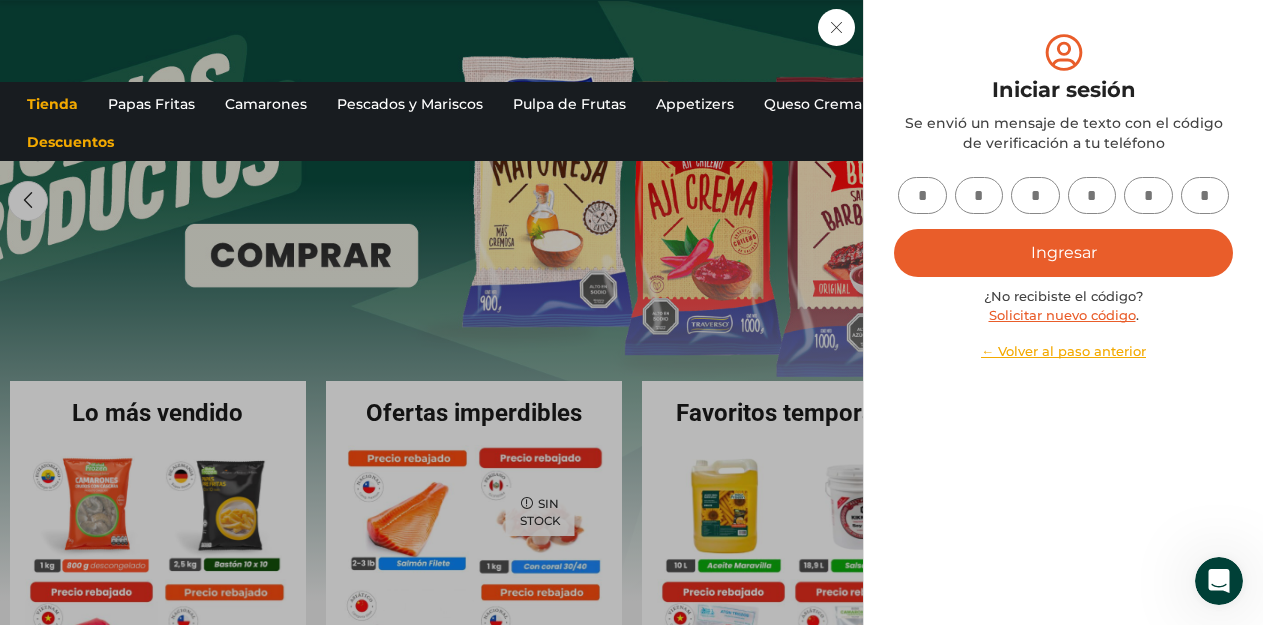 type on "*" 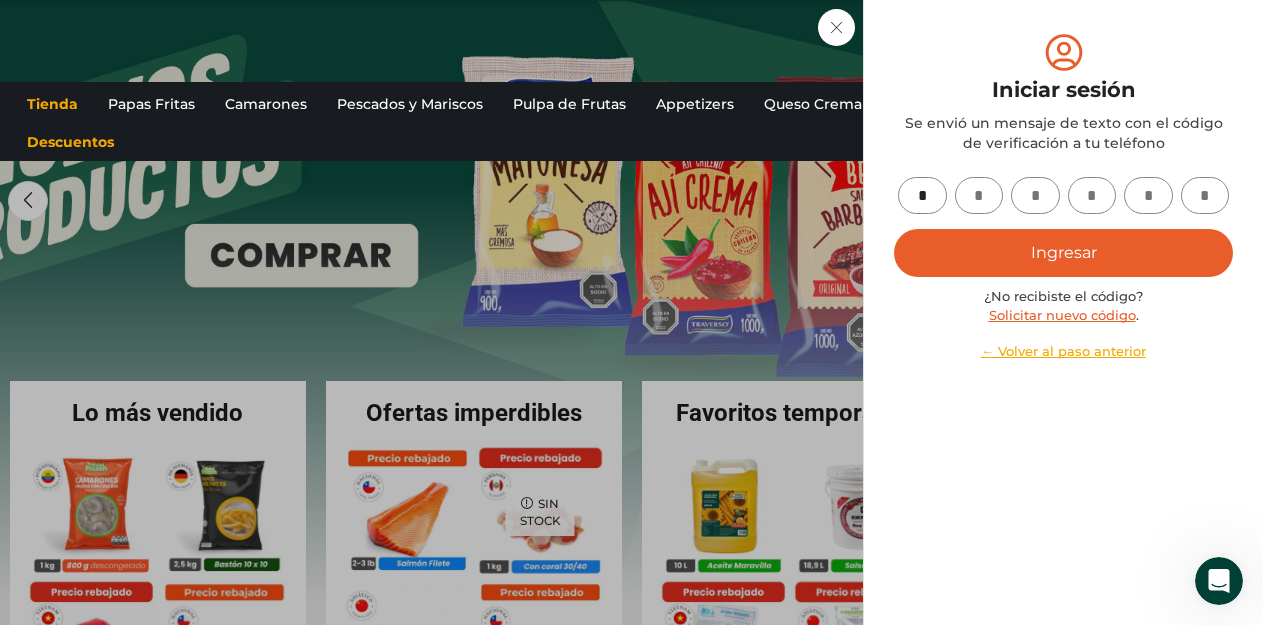 type on "*" 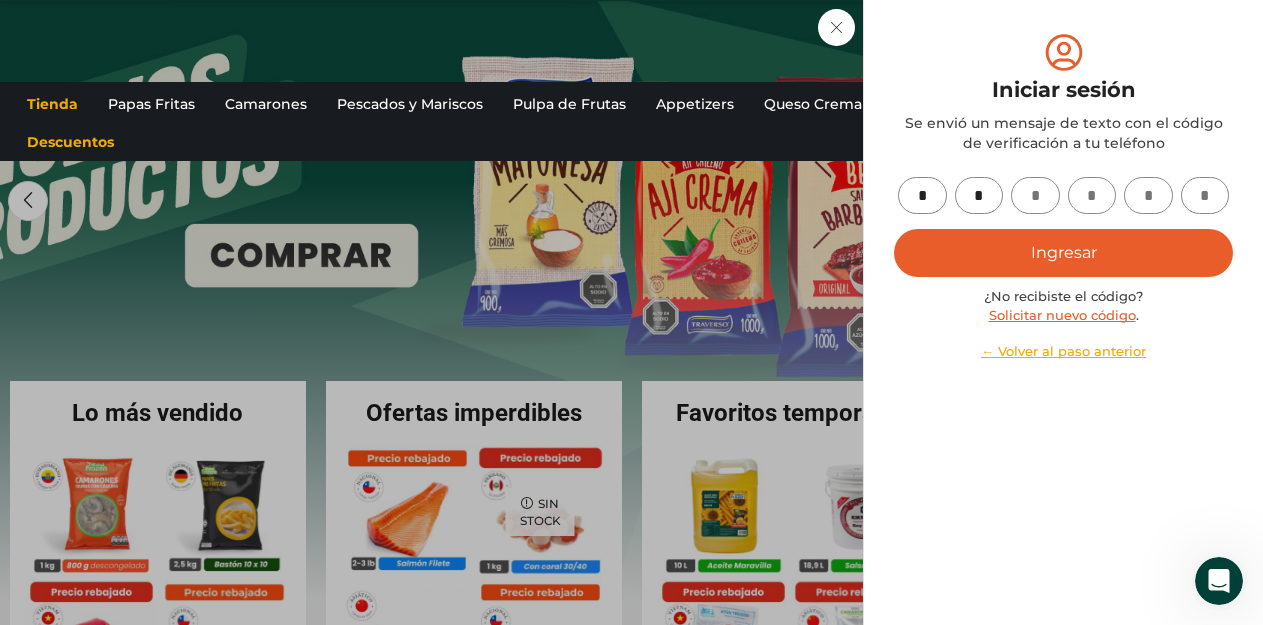 type on "*" 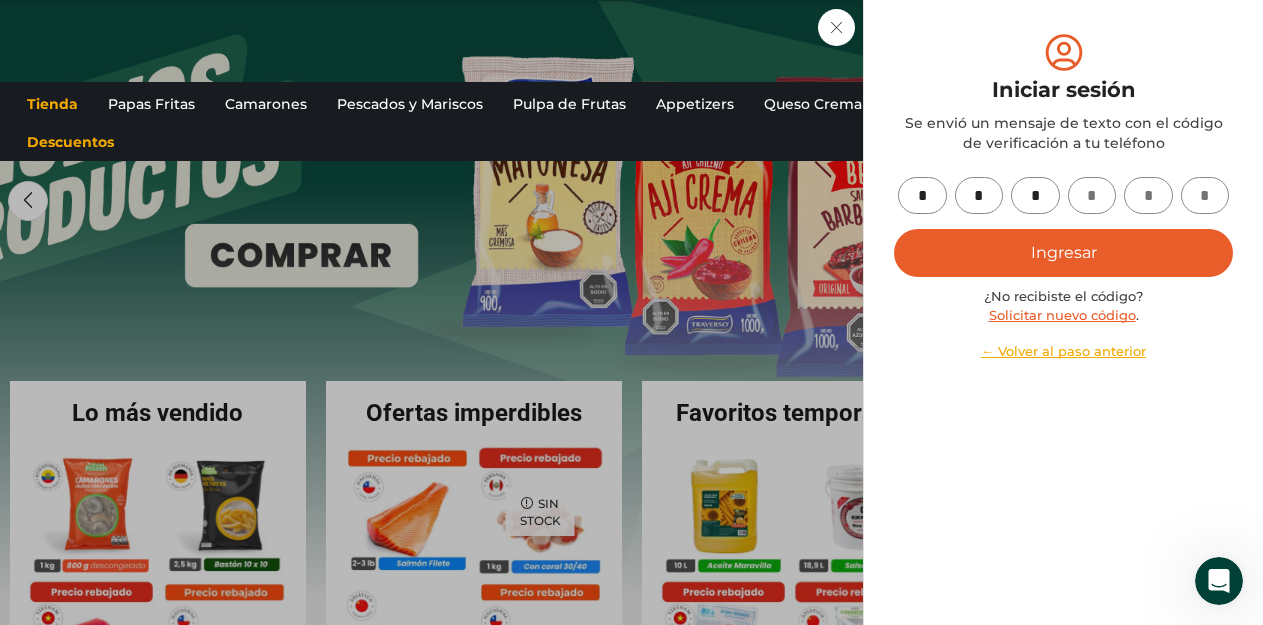 type on "*" 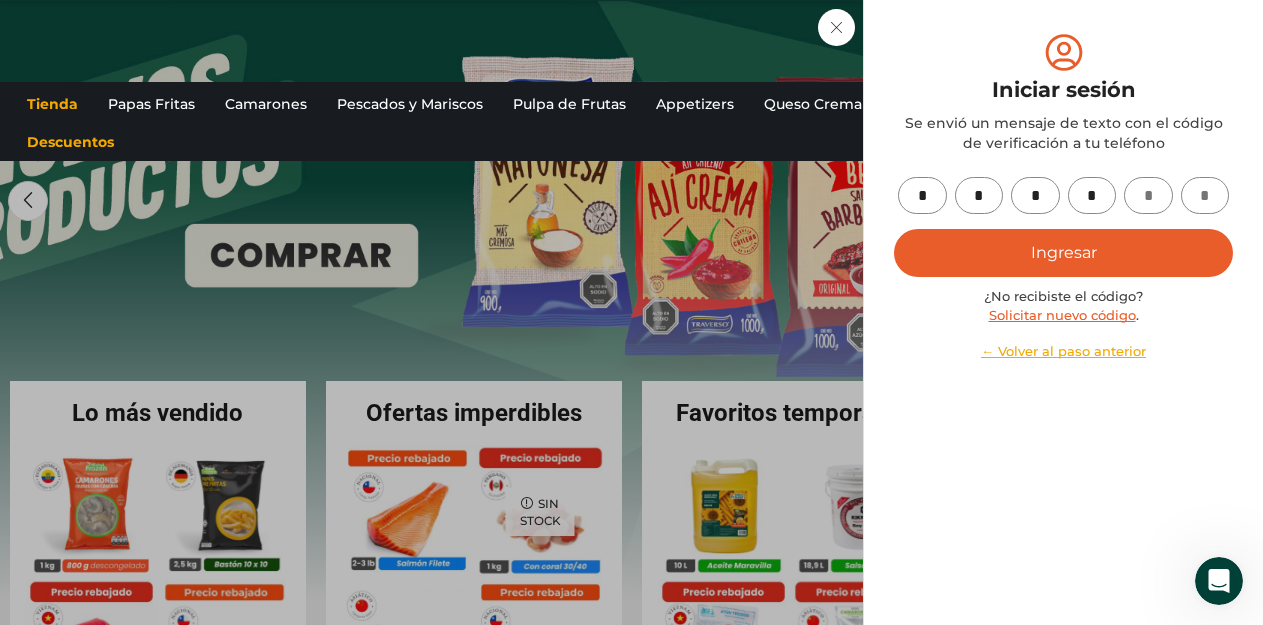 type on "*" 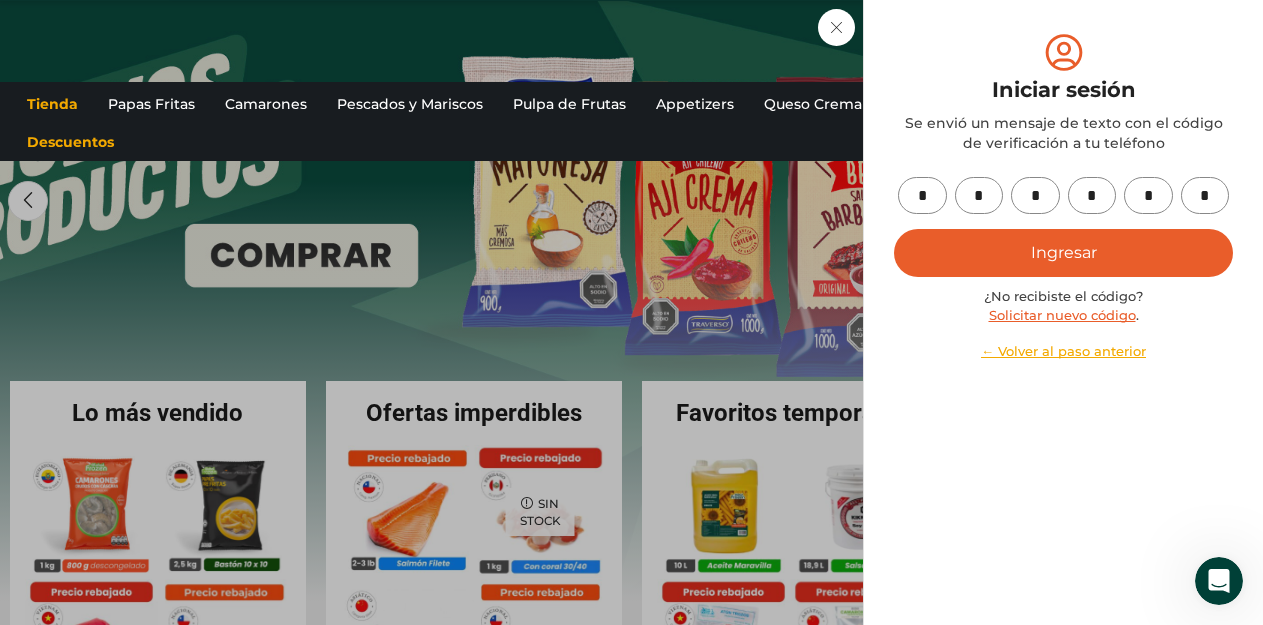 type on "*" 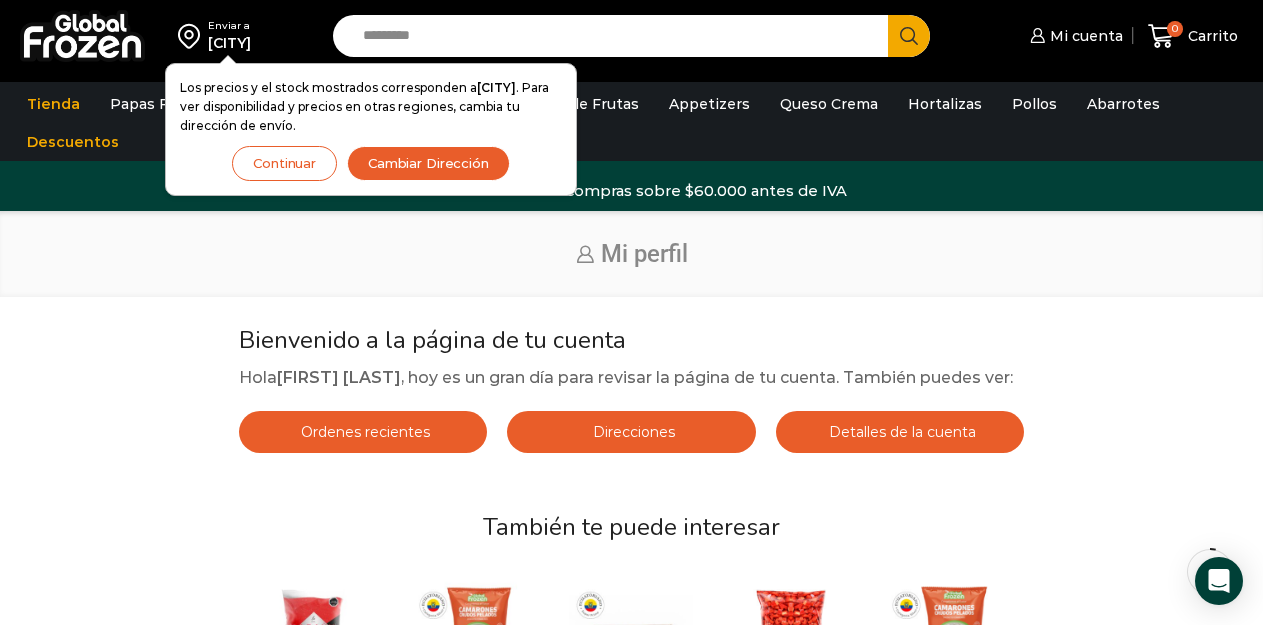 scroll, scrollTop: 200, scrollLeft: 0, axis: vertical 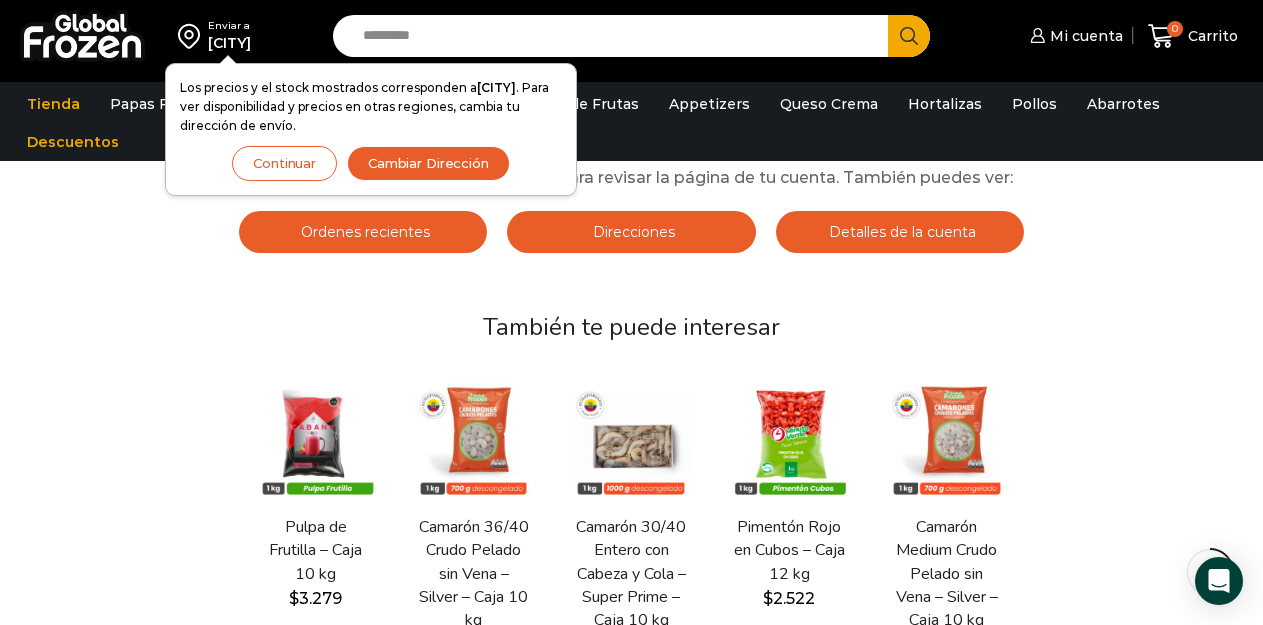 click on "Cambiar Dirección" at bounding box center [428, 163] 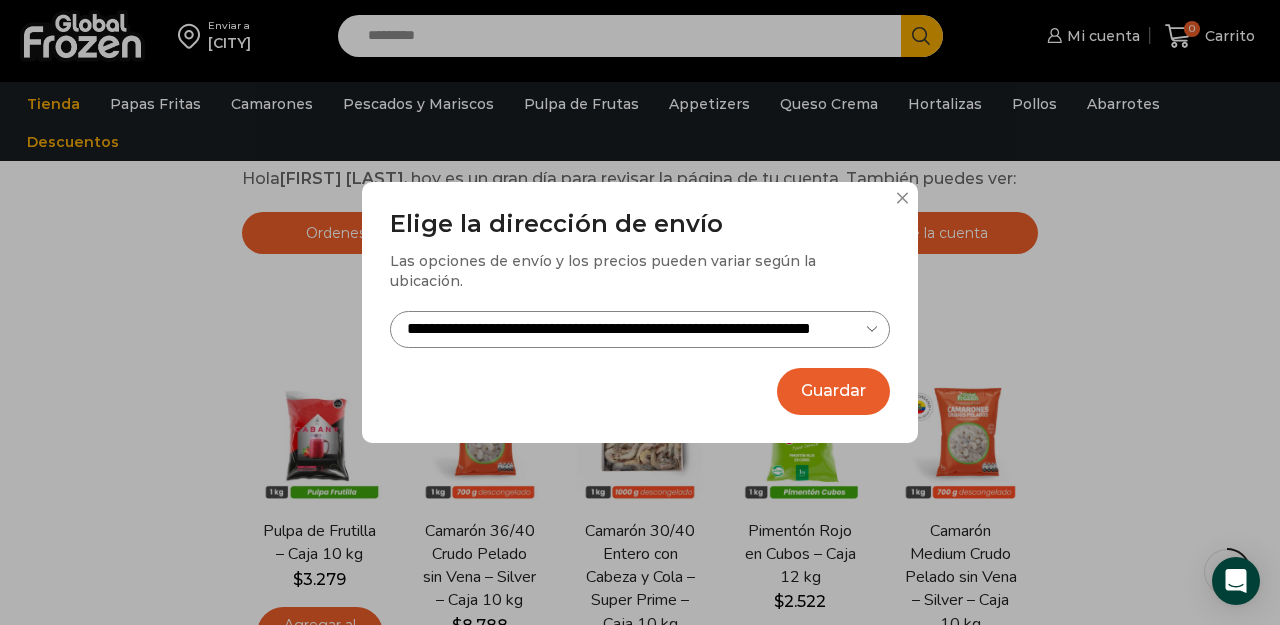 click on "**********" at bounding box center (640, 312) 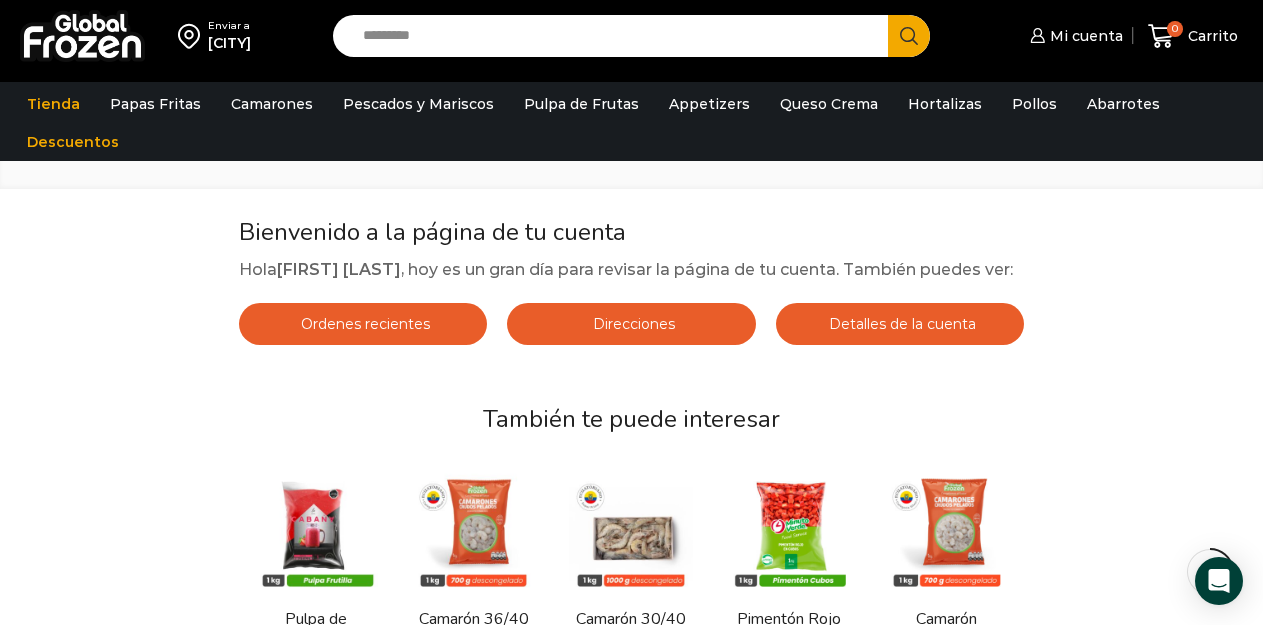 scroll, scrollTop: 0, scrollLeft: 0, axis: both 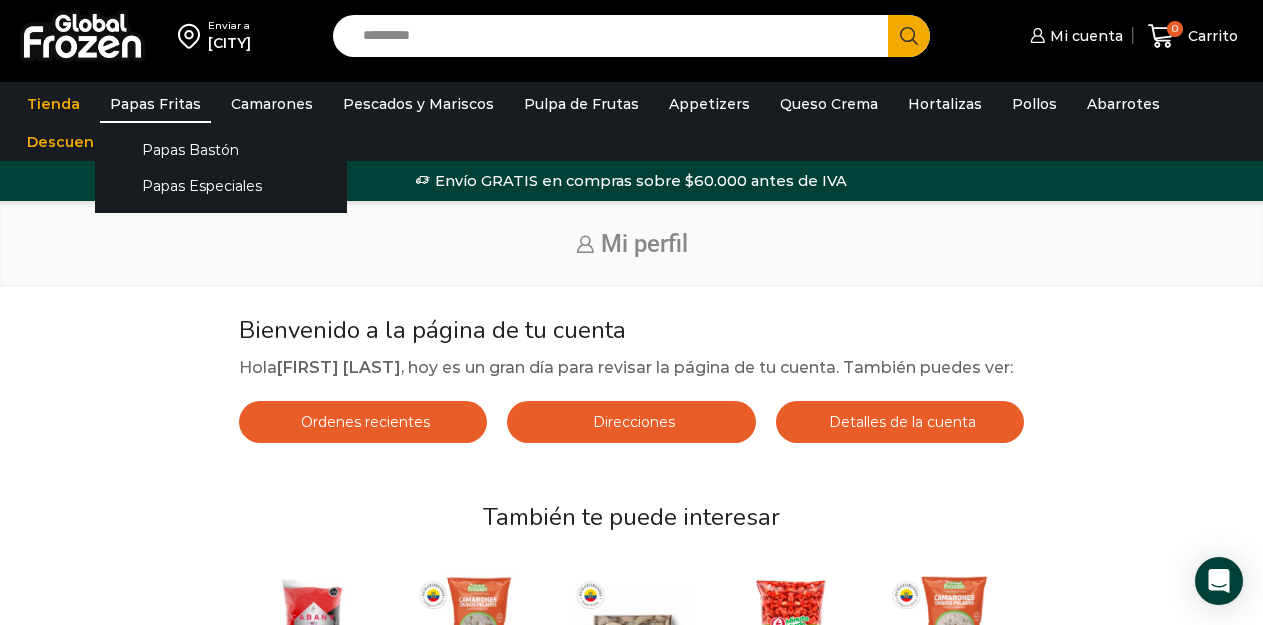 click on "Papas Fritas" at bounding box center [155, 104] 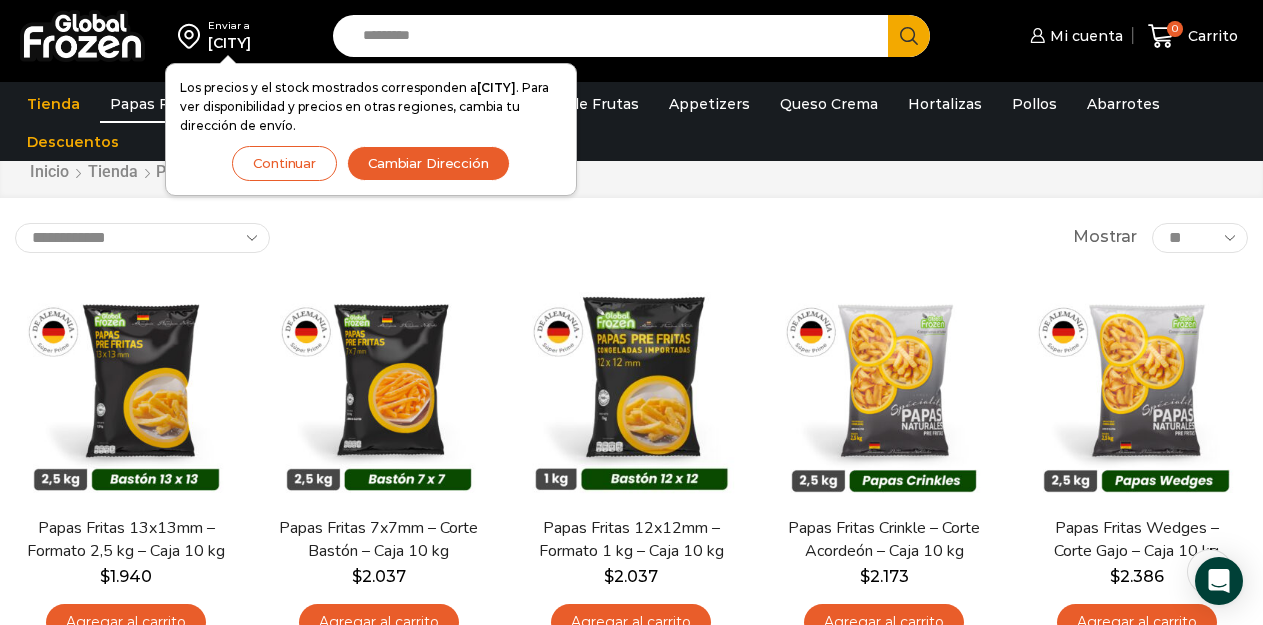 scroll, scrollTop: 100, scrollLeft: 0, axis: vertical 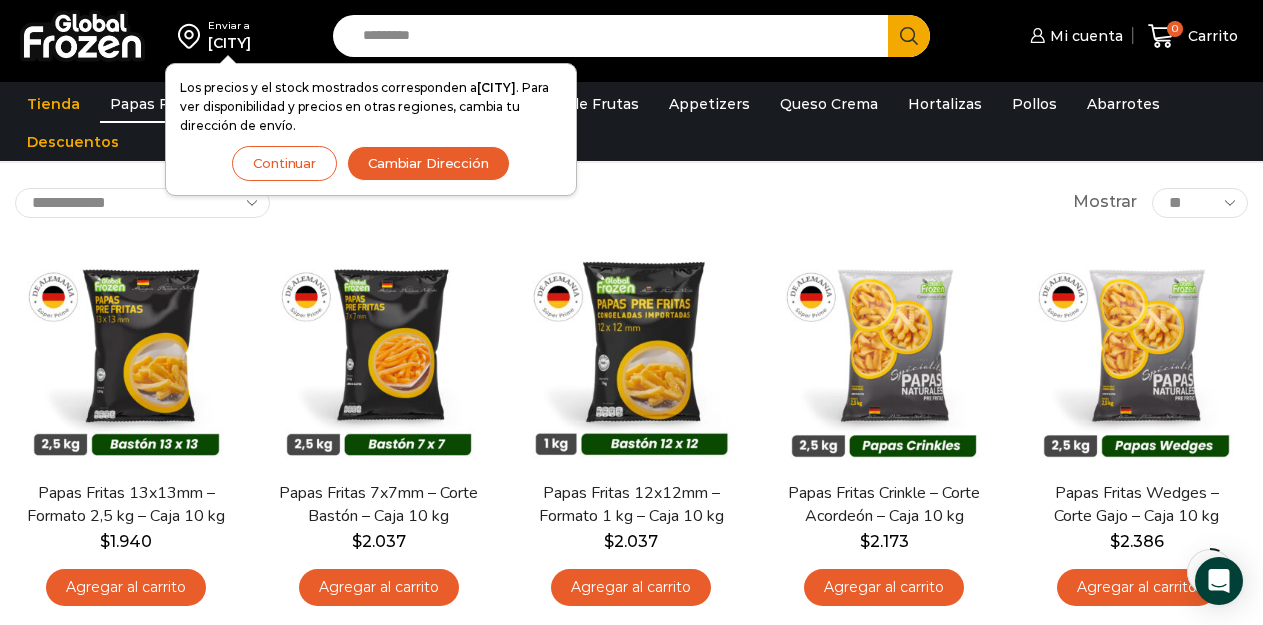 click on "Continuar" at bounding box center (284, 163) 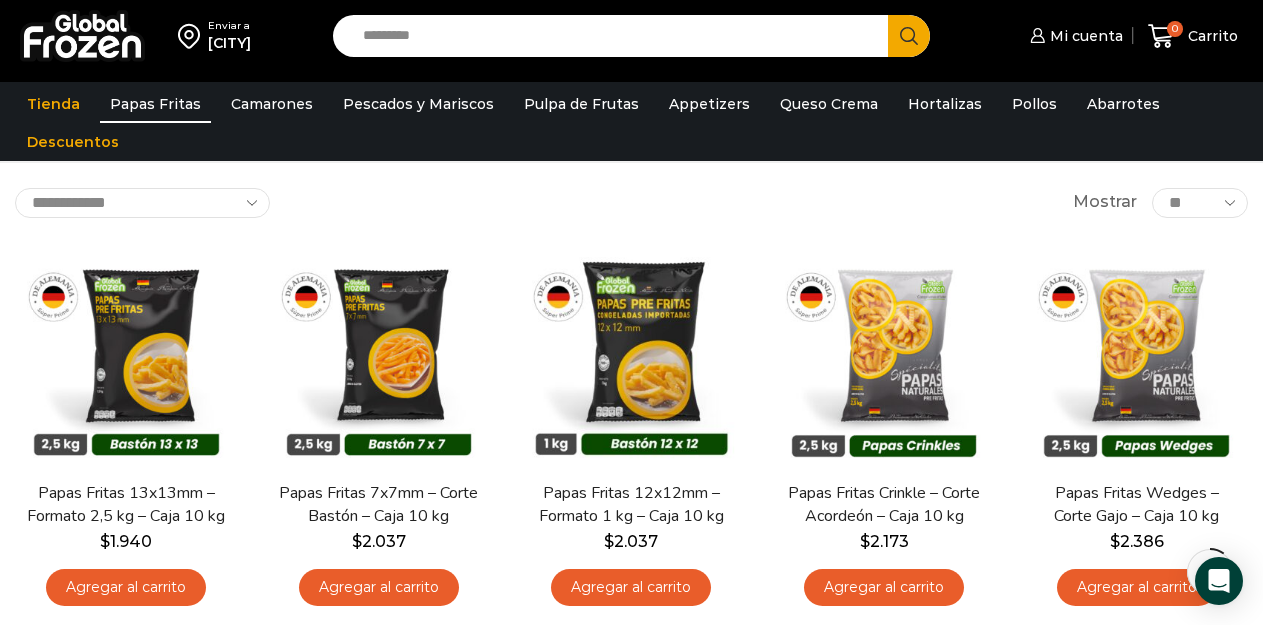 scroll, scrollTop: 200, scrollLeft: 0, axis: vertical 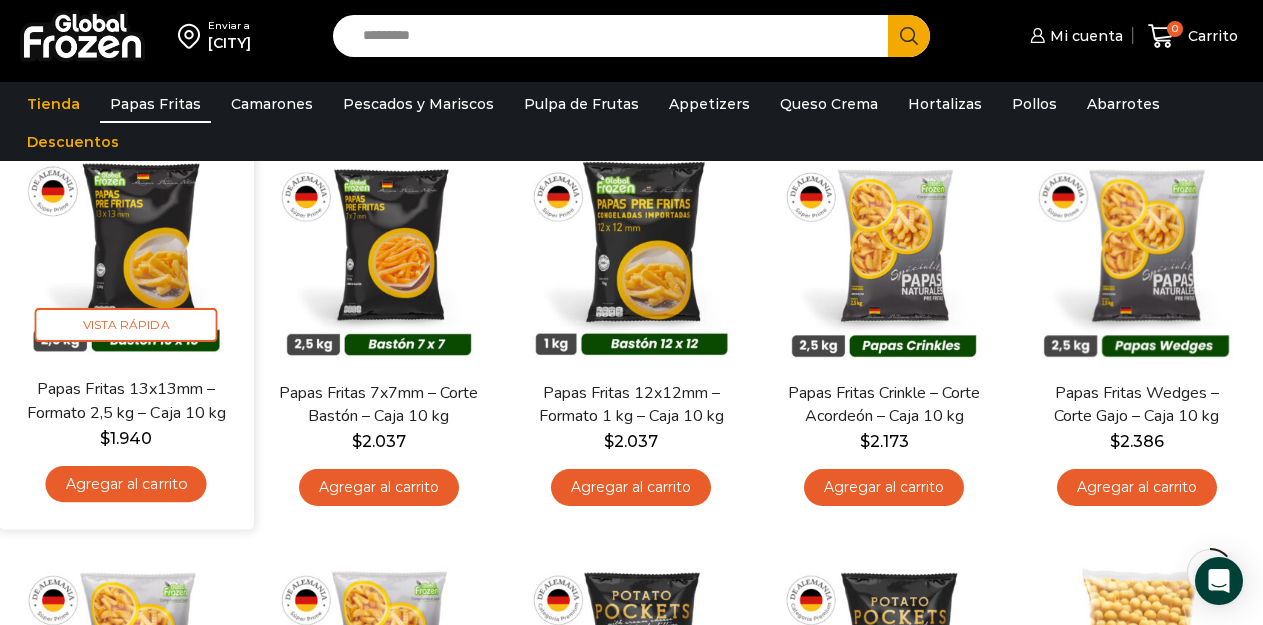 click on "Agregar al carrito" at bounding box center [126, 483] 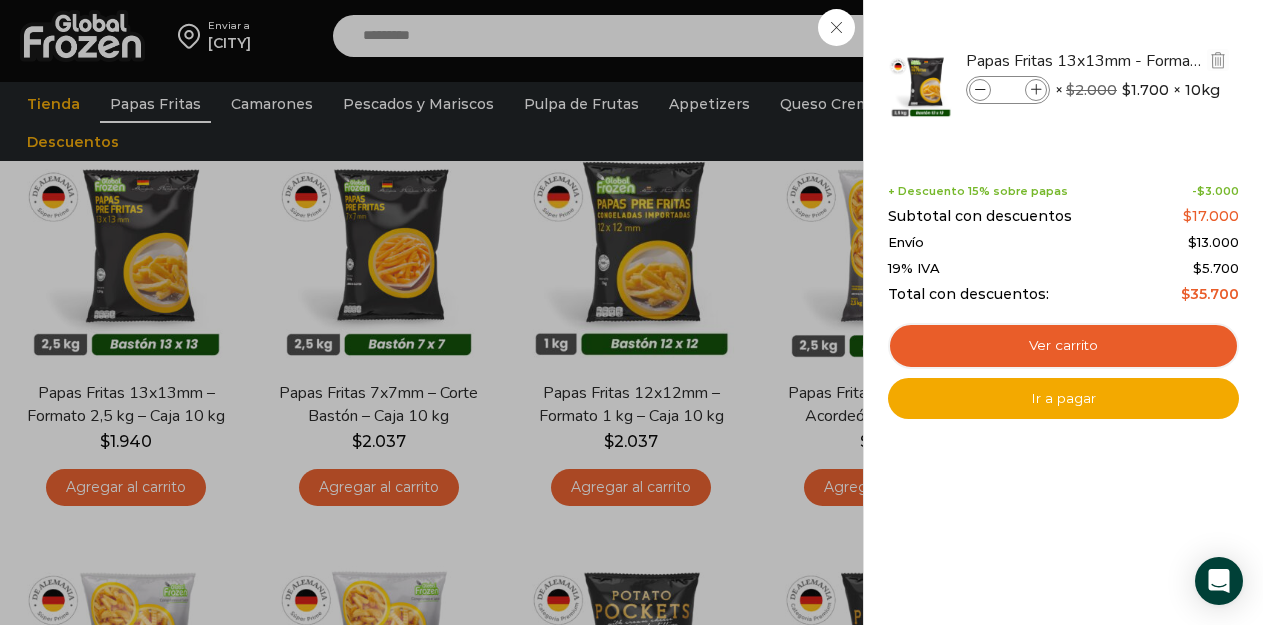 click at bounding box center (1036, 90) 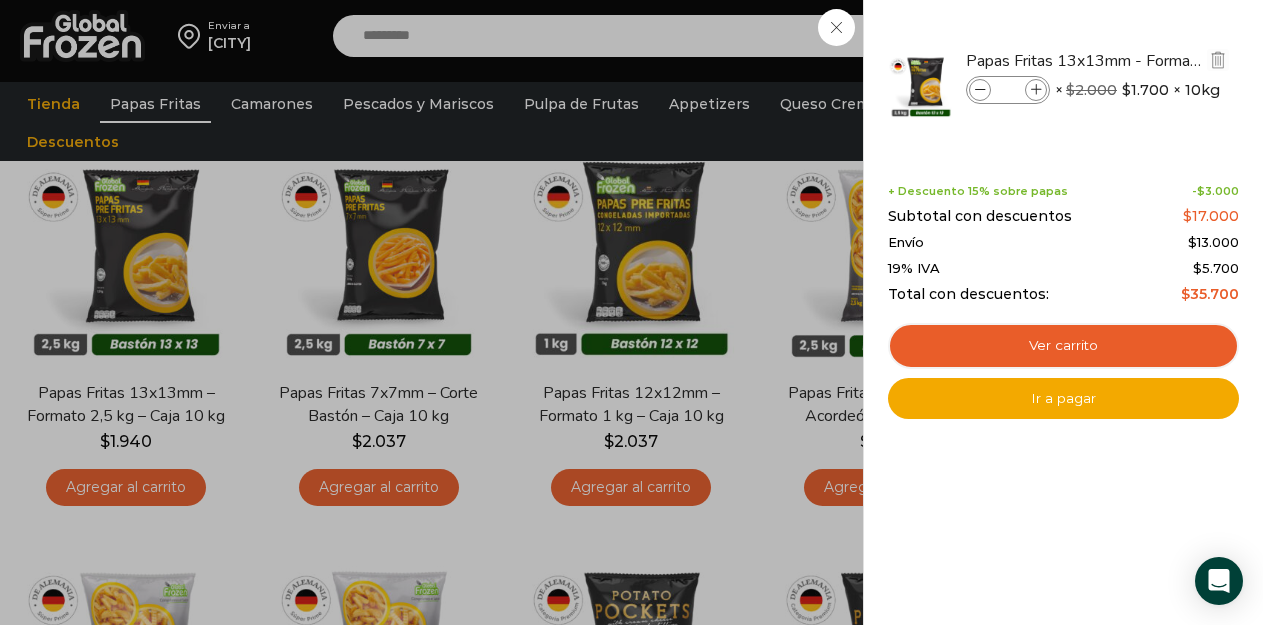 click at bounding box center (1036, 90) 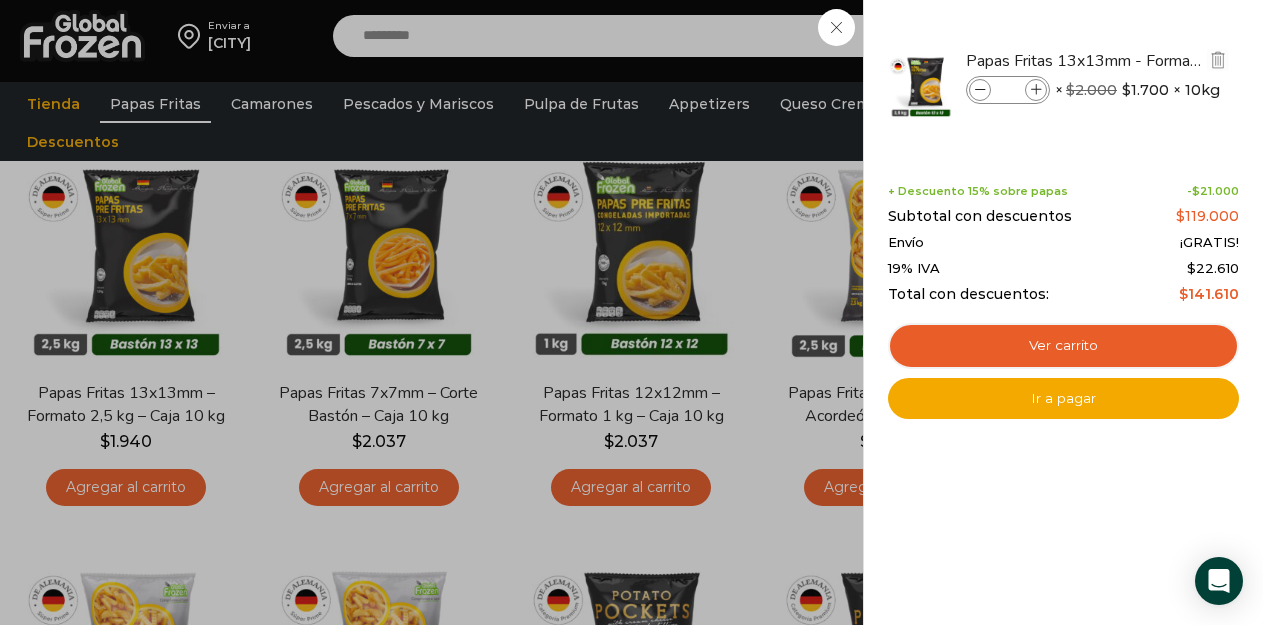 click at bounding box center (1036, 90) 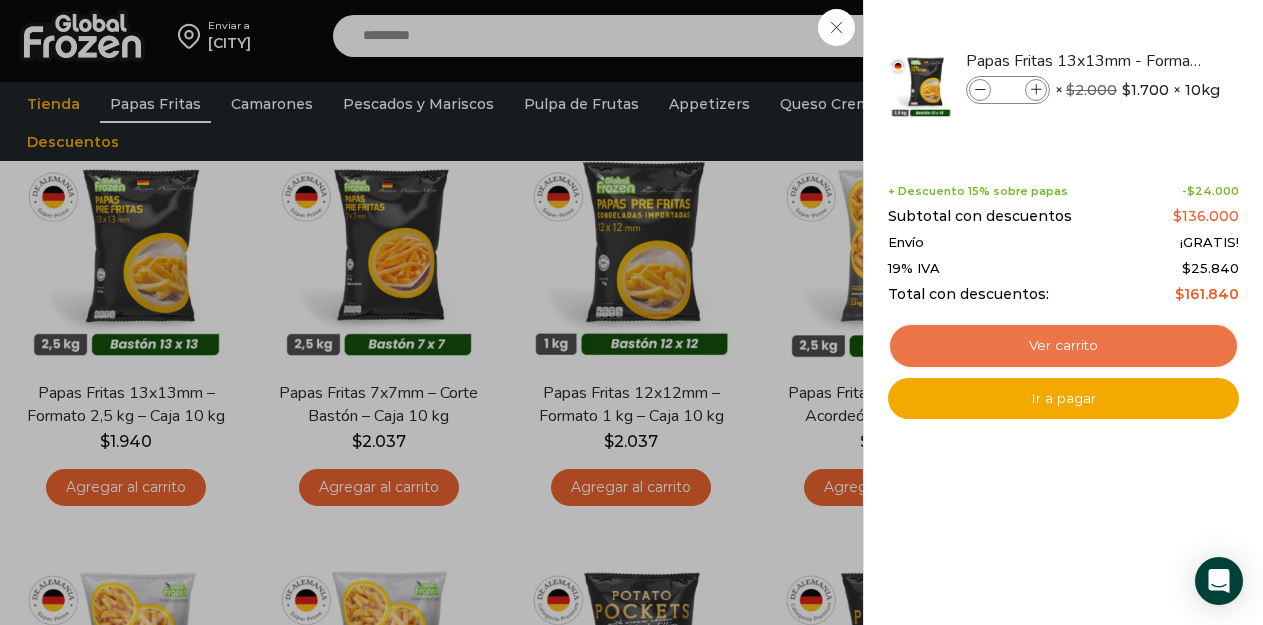 click on "Ver carrito" at bounding box center (1063, 346) 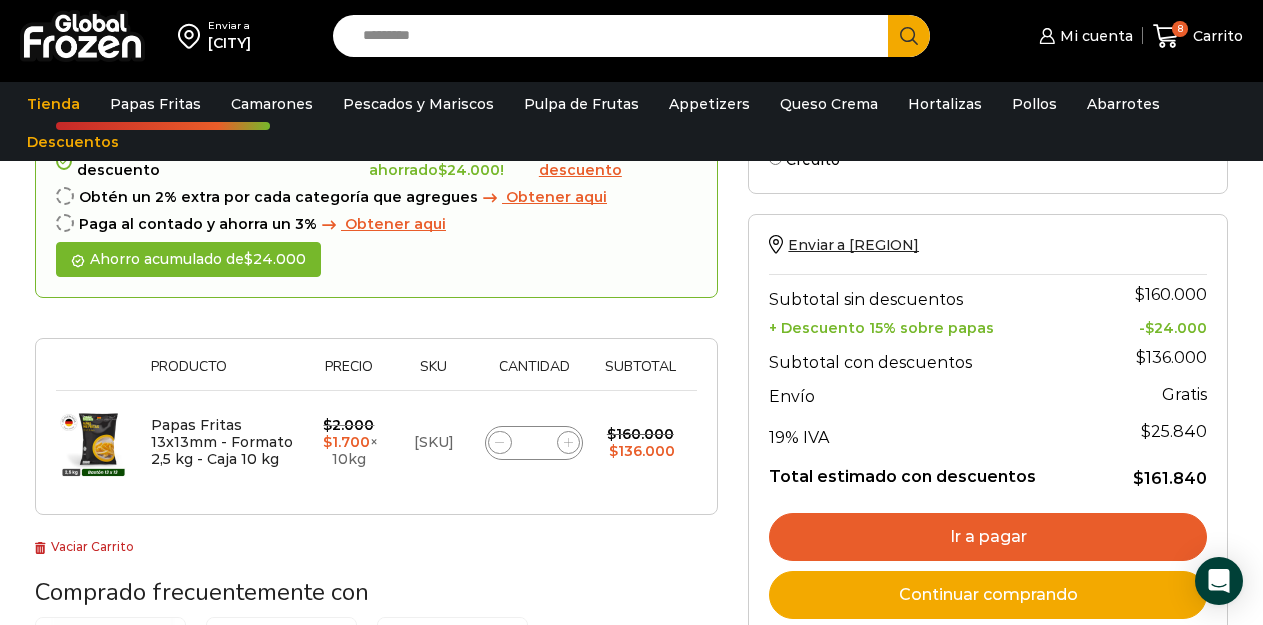 scroll, scrollTop: 200, scrollLeft: 0, axis: vertical 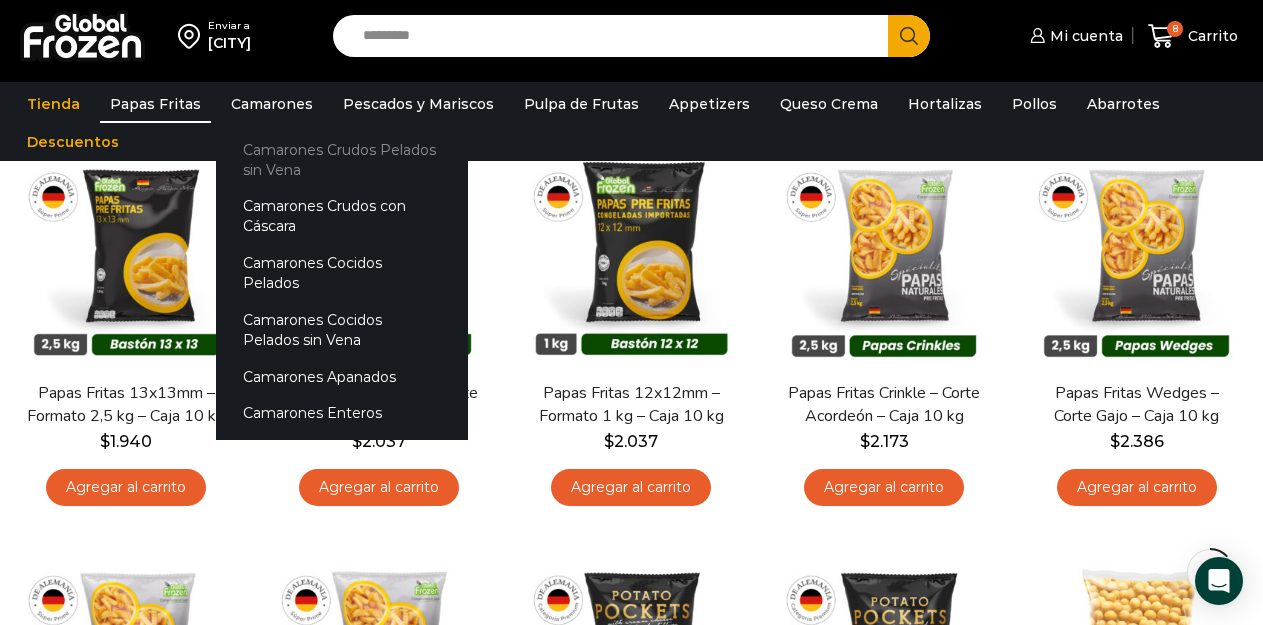 click on "Camarones Crudos Pelados sin Vena" at bounding box center [342, 159] 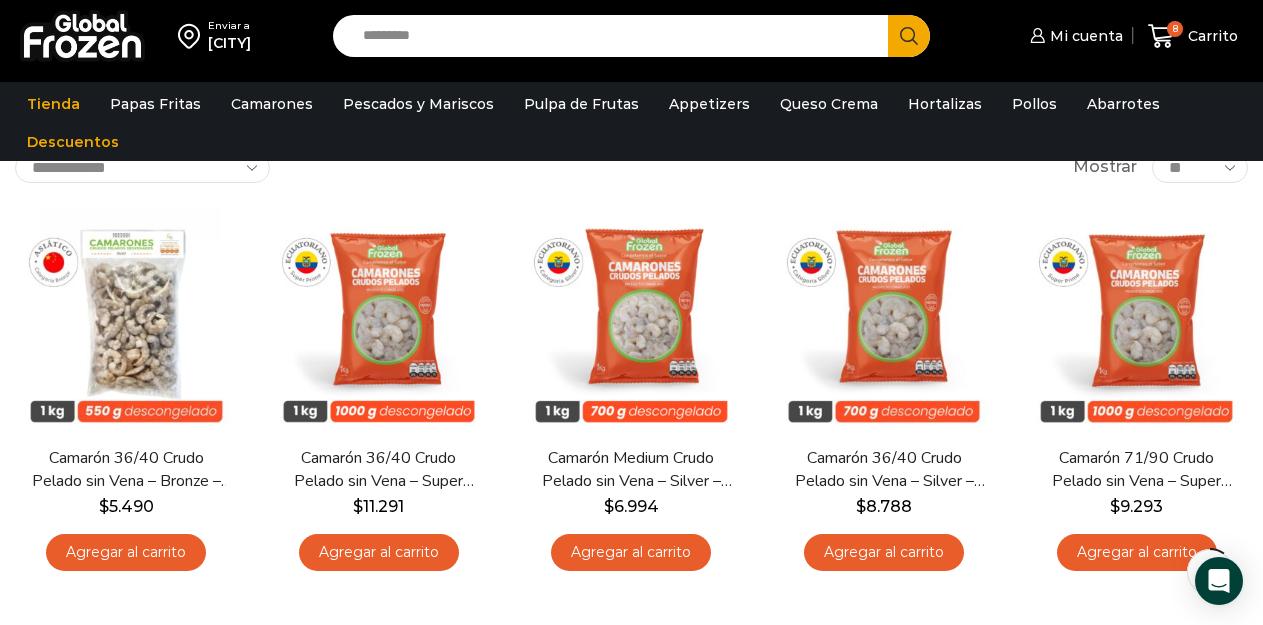 scroll, scrollTop: 100, scrollLeft: 0, axis: vertical 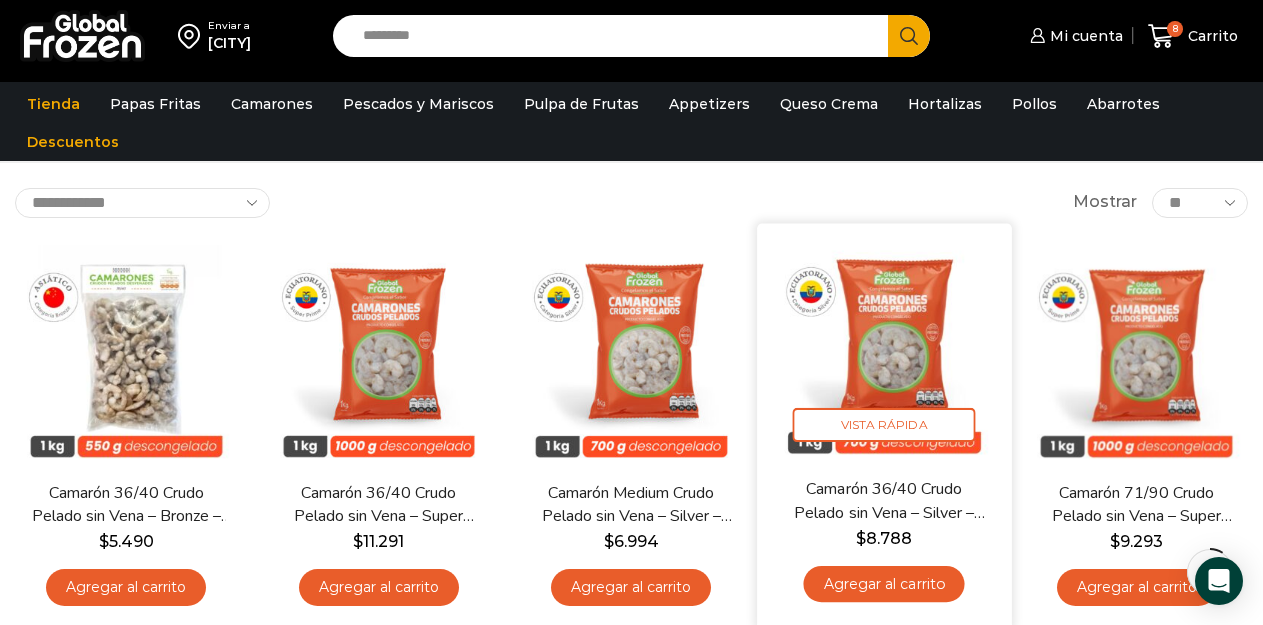 click at bounding box center (884, 350) 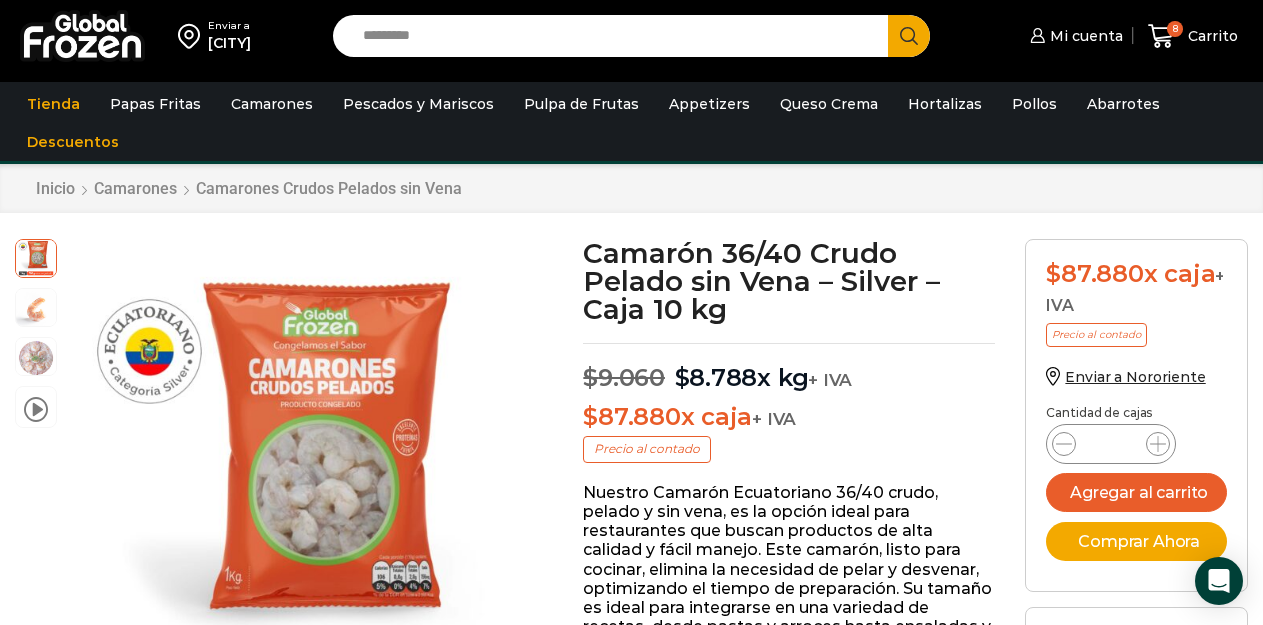 scroll, scrollTop: 0, scrollLeft: 0, axis: both 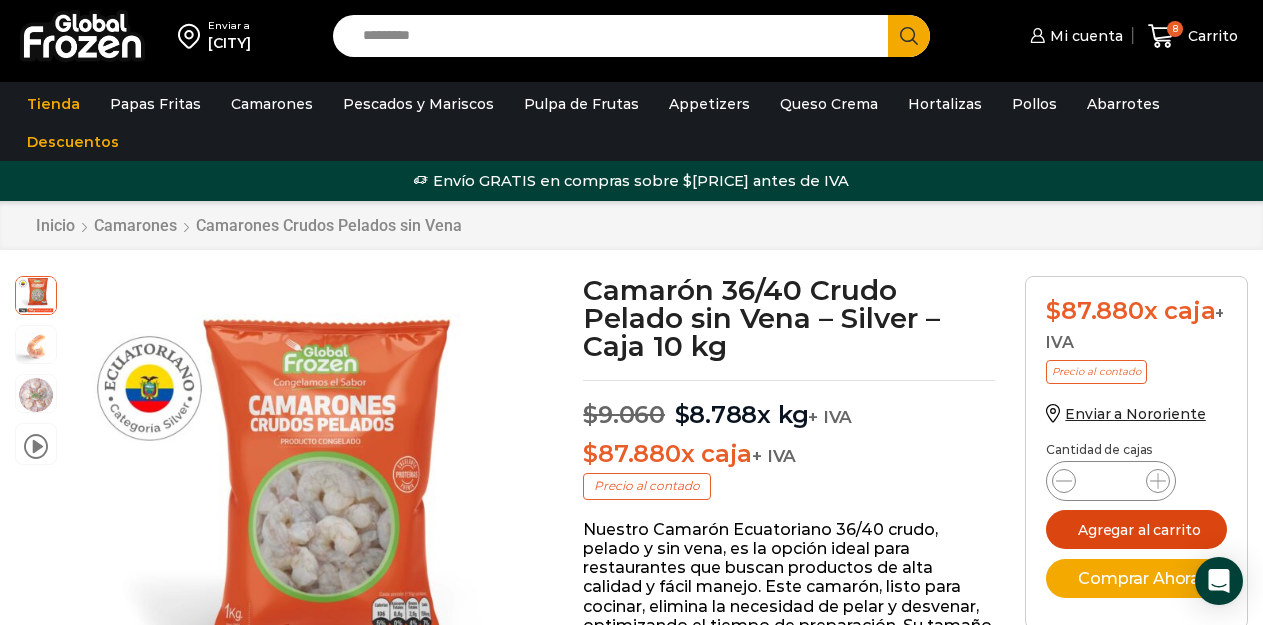 click on "Agregar al carrito" at bounding box center [1136, 529] 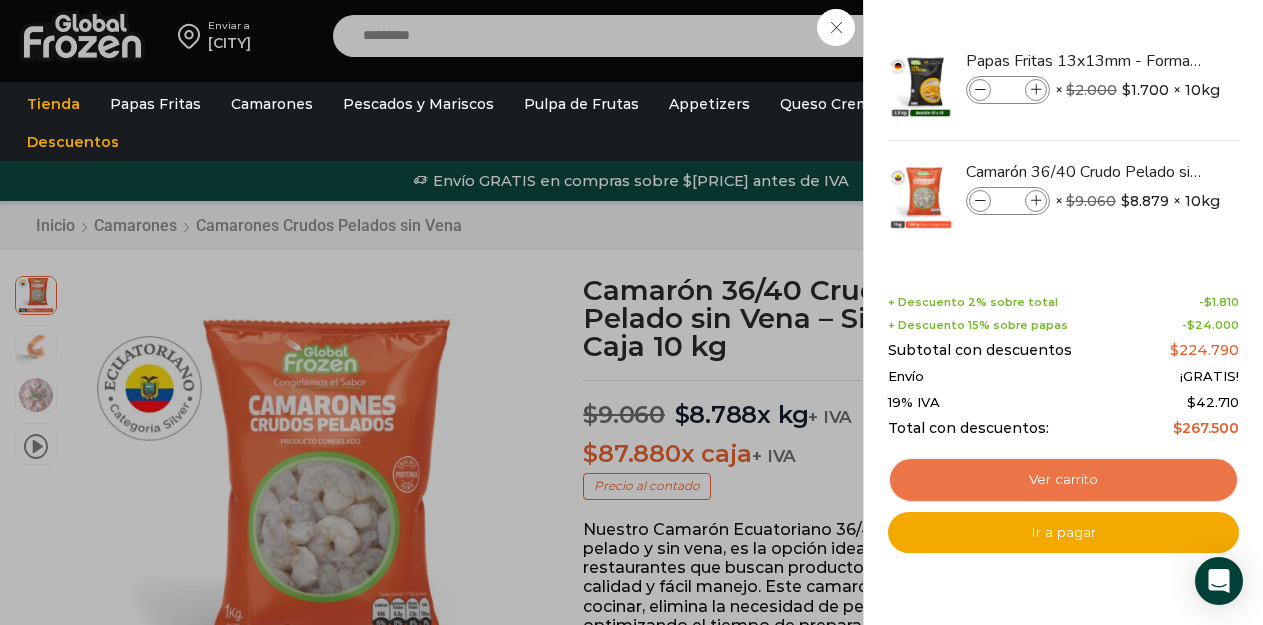 click on "Ver carrito" at bounding box center [1063, 480] 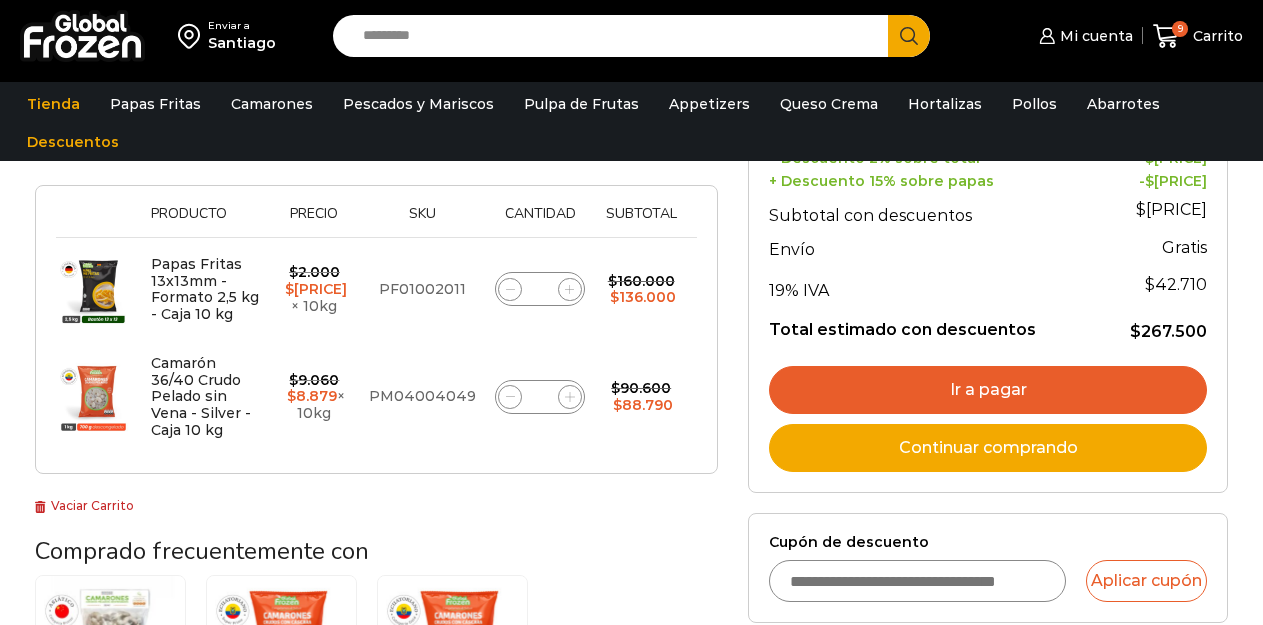 scroll, scrollTop: 400, scrollLeft: 0, axis: vertical 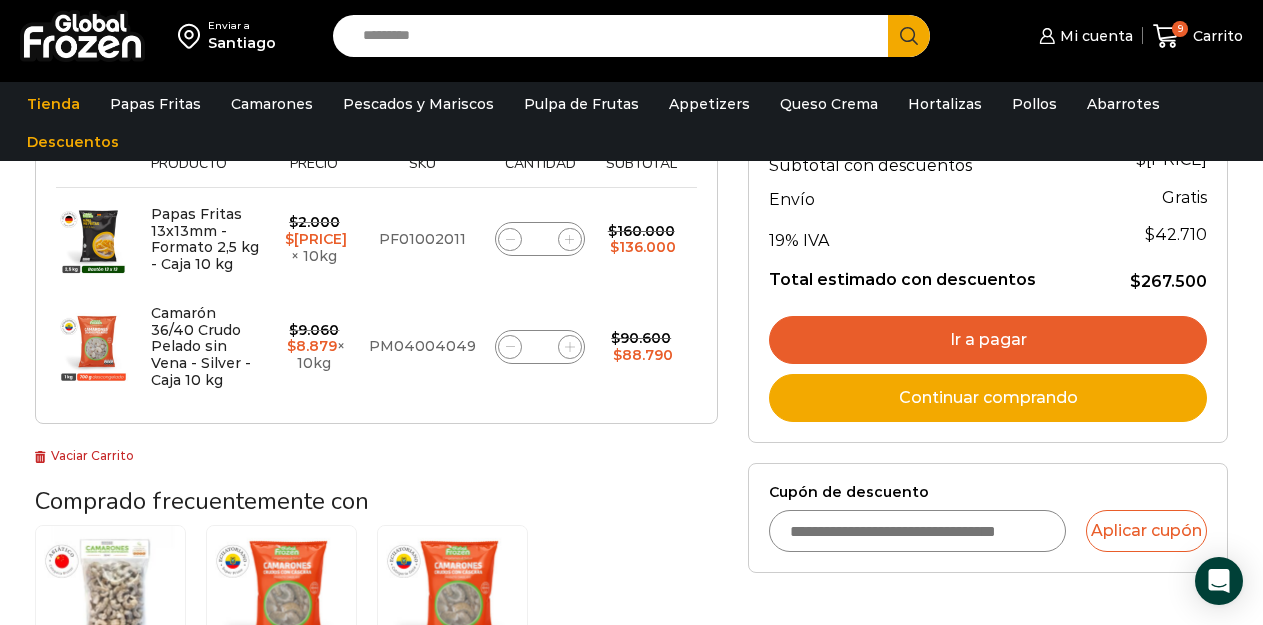 click on "Cupón de descuento" at bounding box center (917, 531) 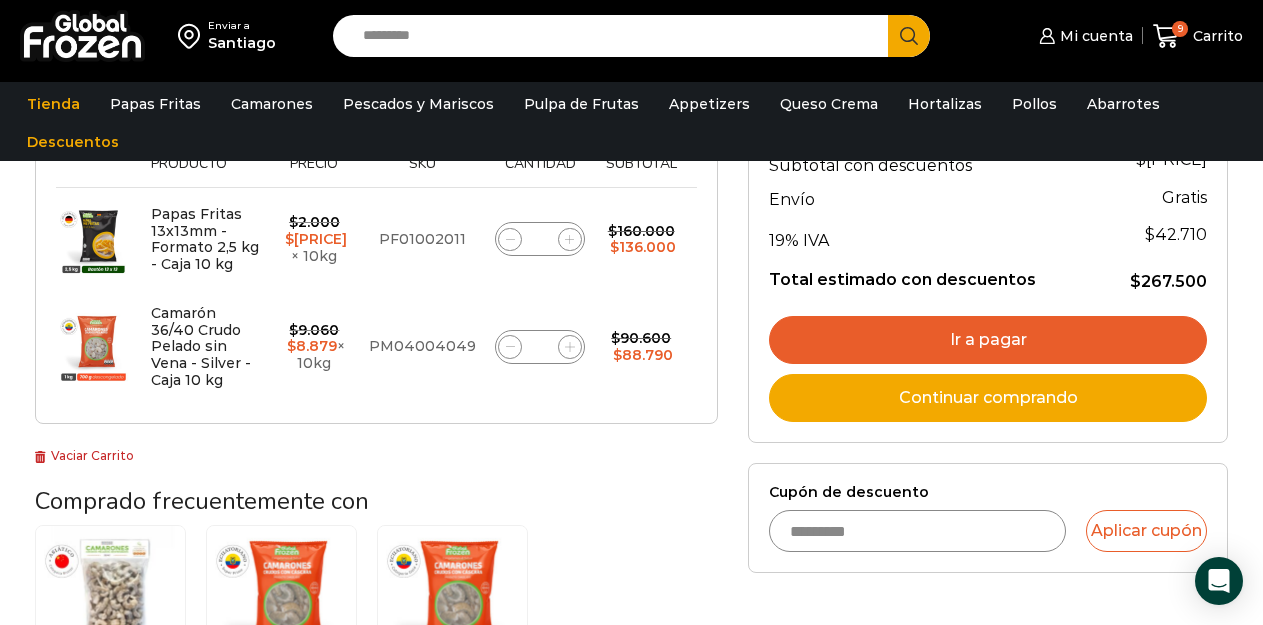 scroll, scrollTop: 600, scrollLeft: 0, axis: vertical 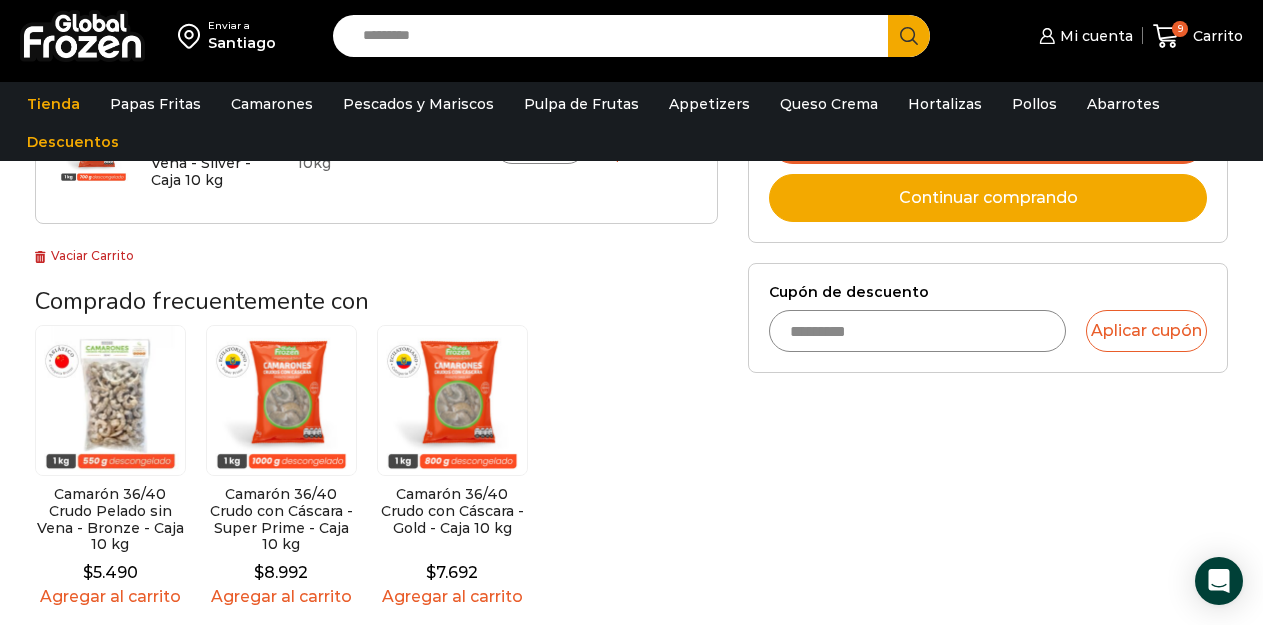 type on "*********" 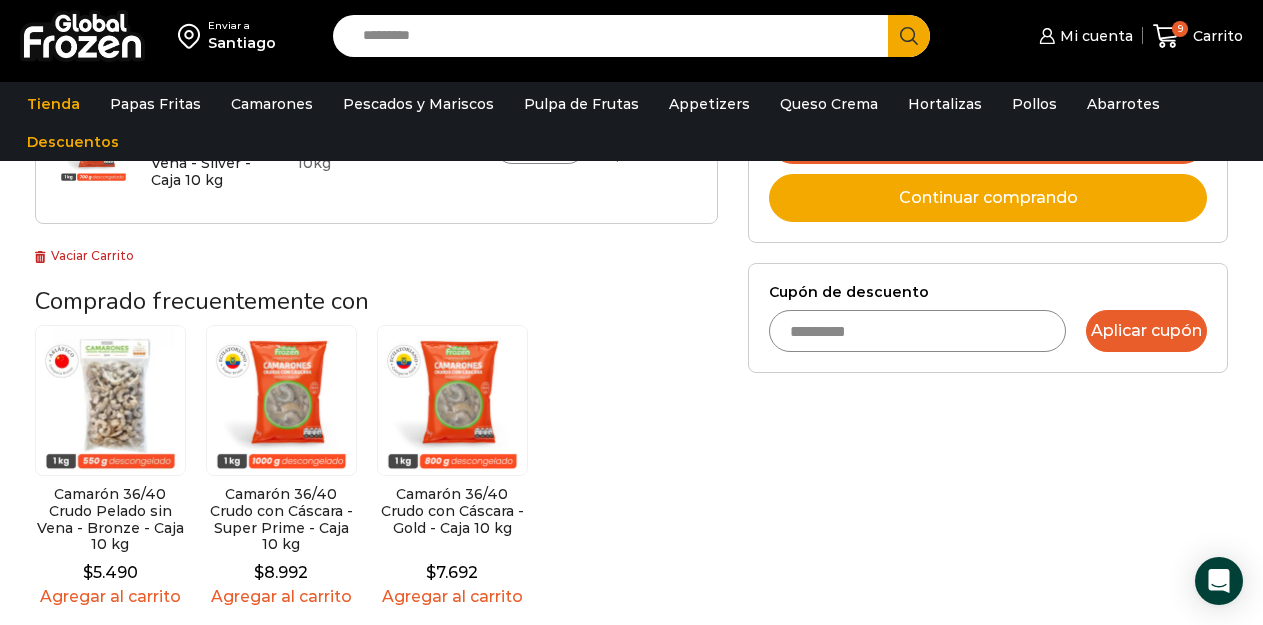 click on "Aplicar cupón" at bounding box center [1146, 331] 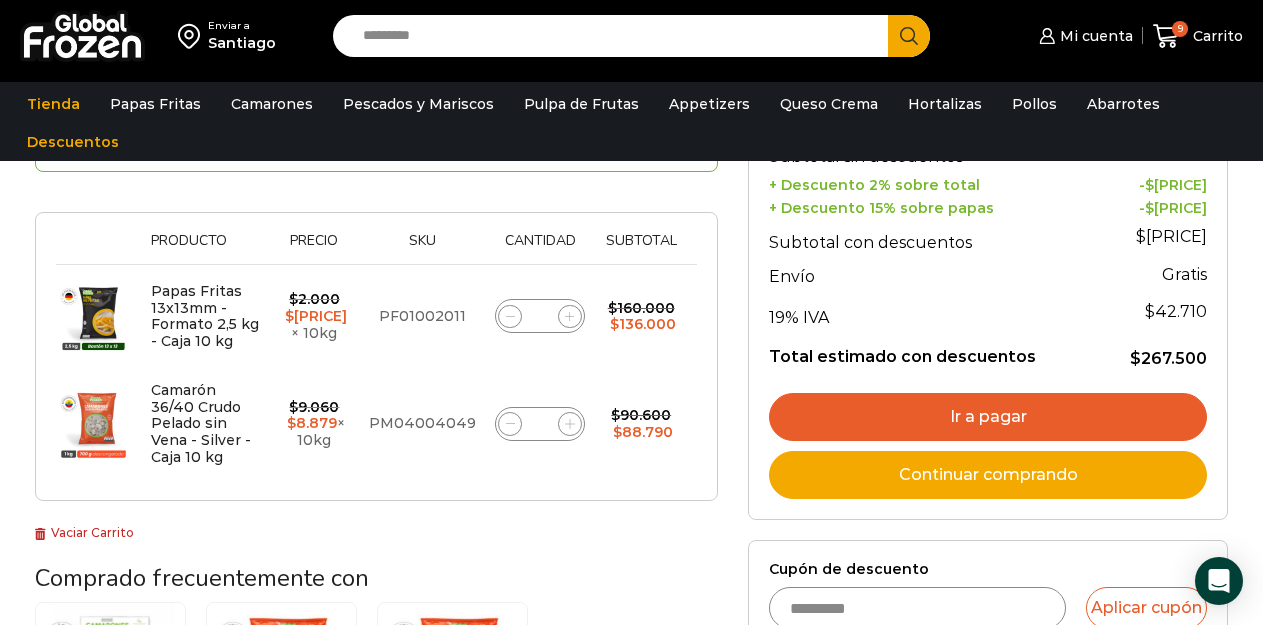 scroll, scrollTop: 300, scrollLeft: 0, axis: vertical 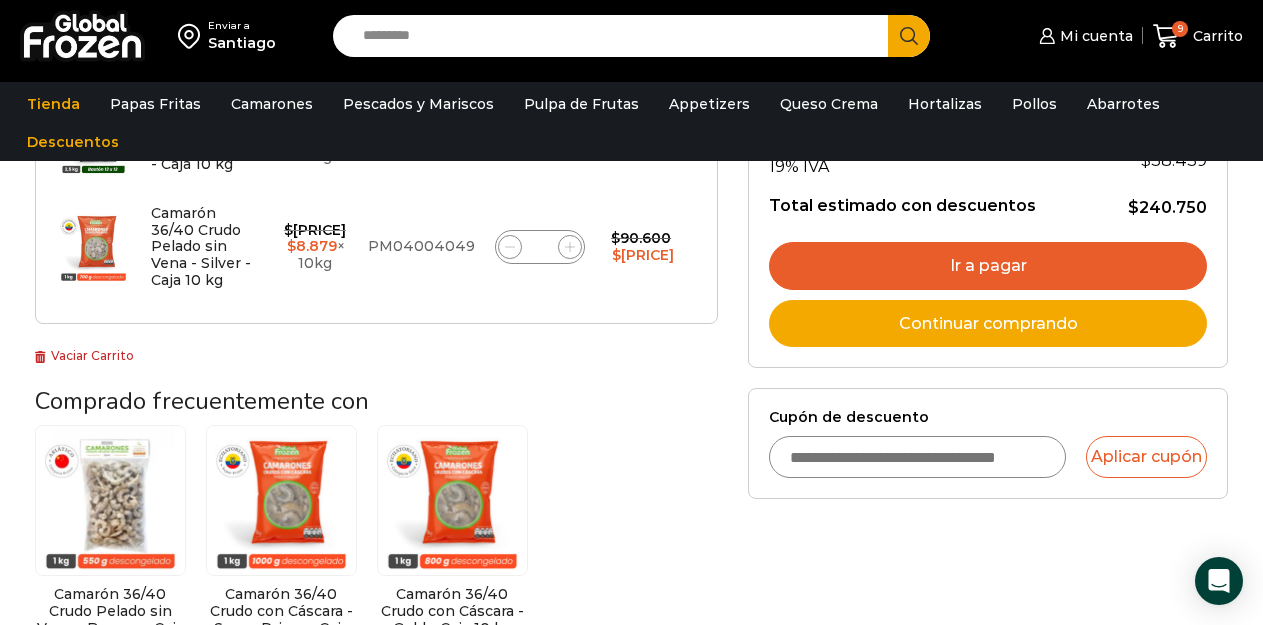 click on "Ir a pagar" at bounding box center [988, 266] 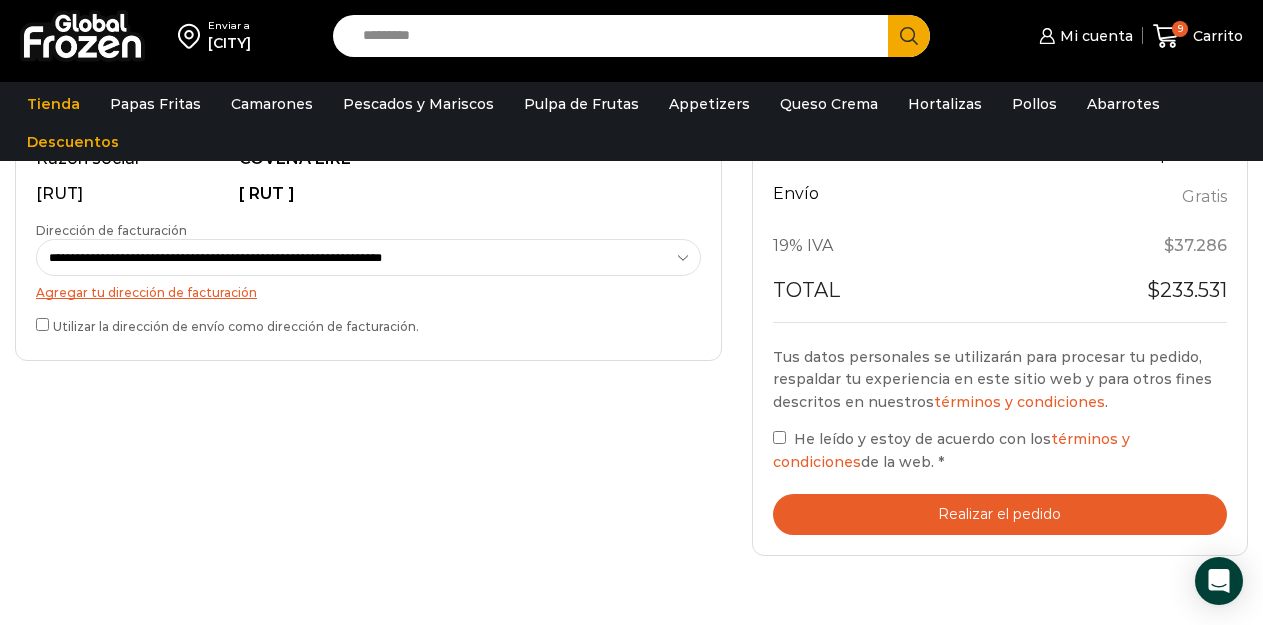 scroll, scrollTop: 700, scrollLeft: 0, axis: vertical 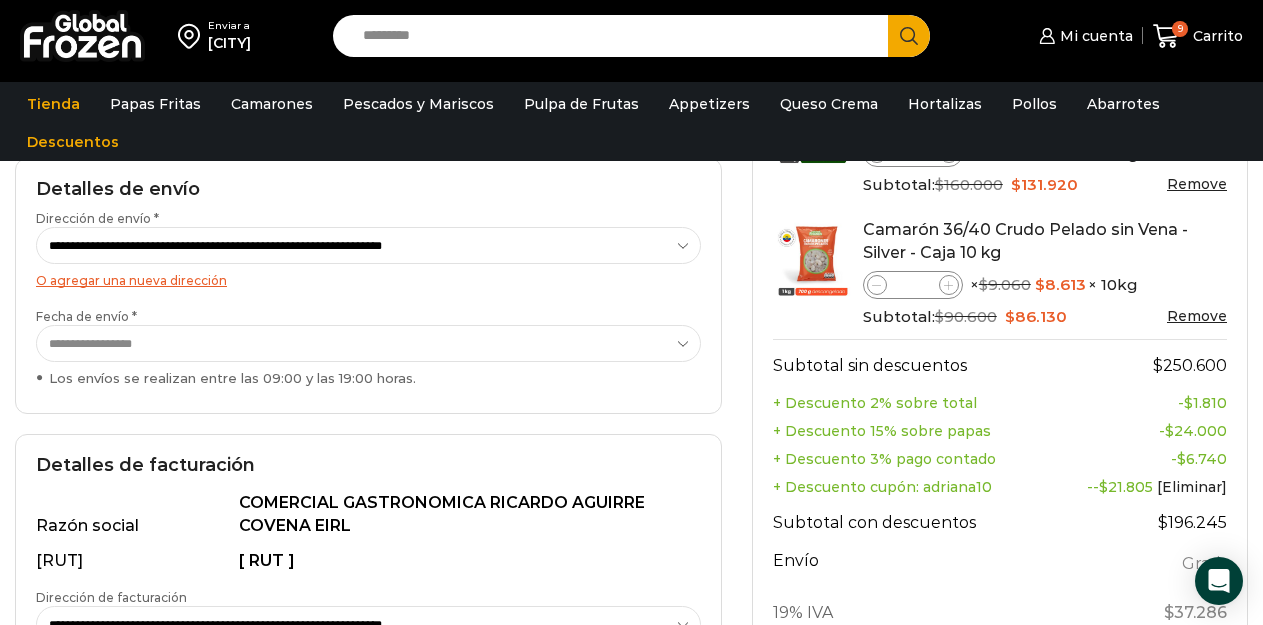 click on "**********" at bounding box center (368, 343) 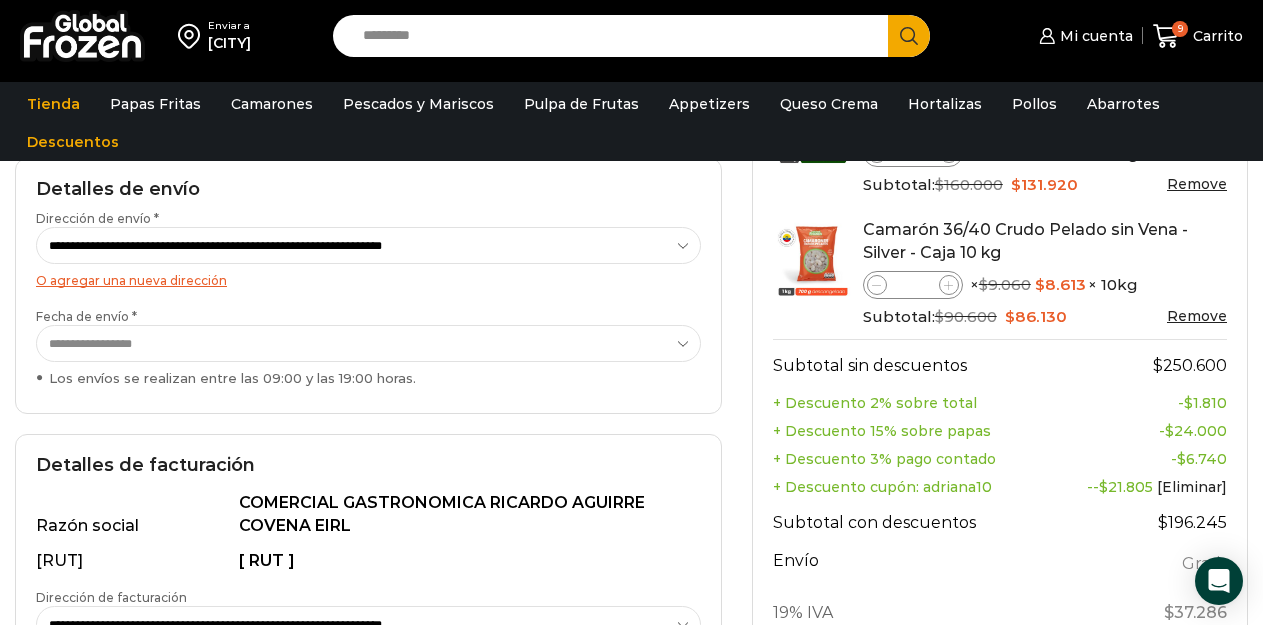 click on "**********" at bounding box center [368, 343] 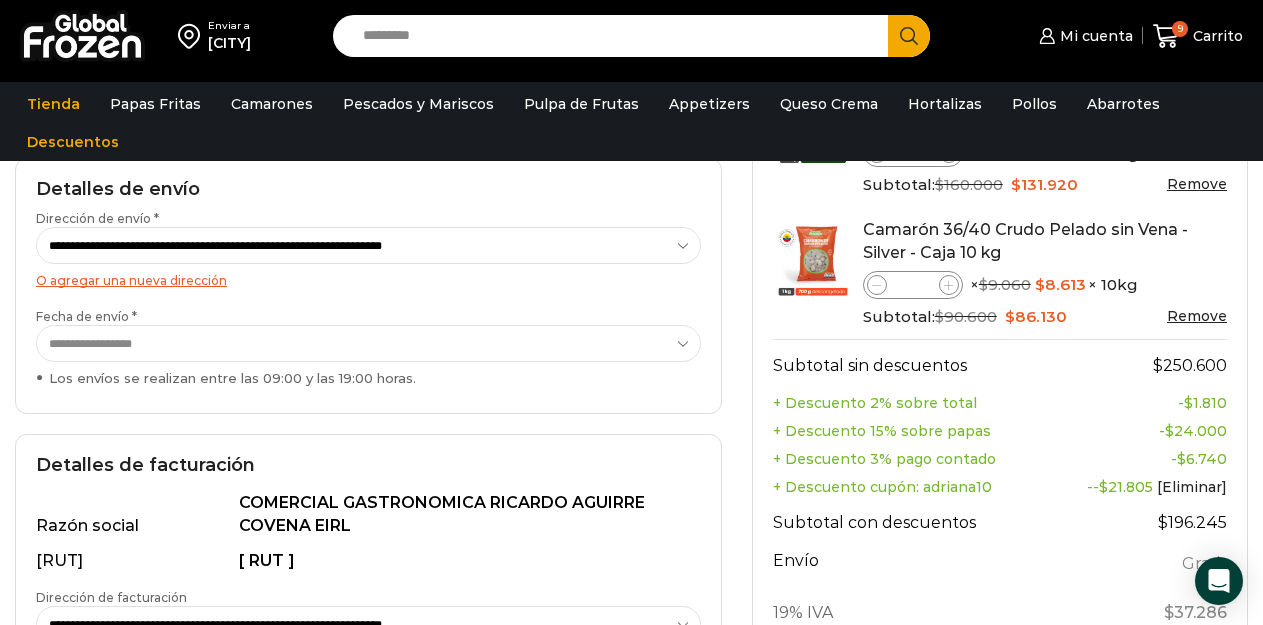 click on "**********" at bounding box center (368, 443) 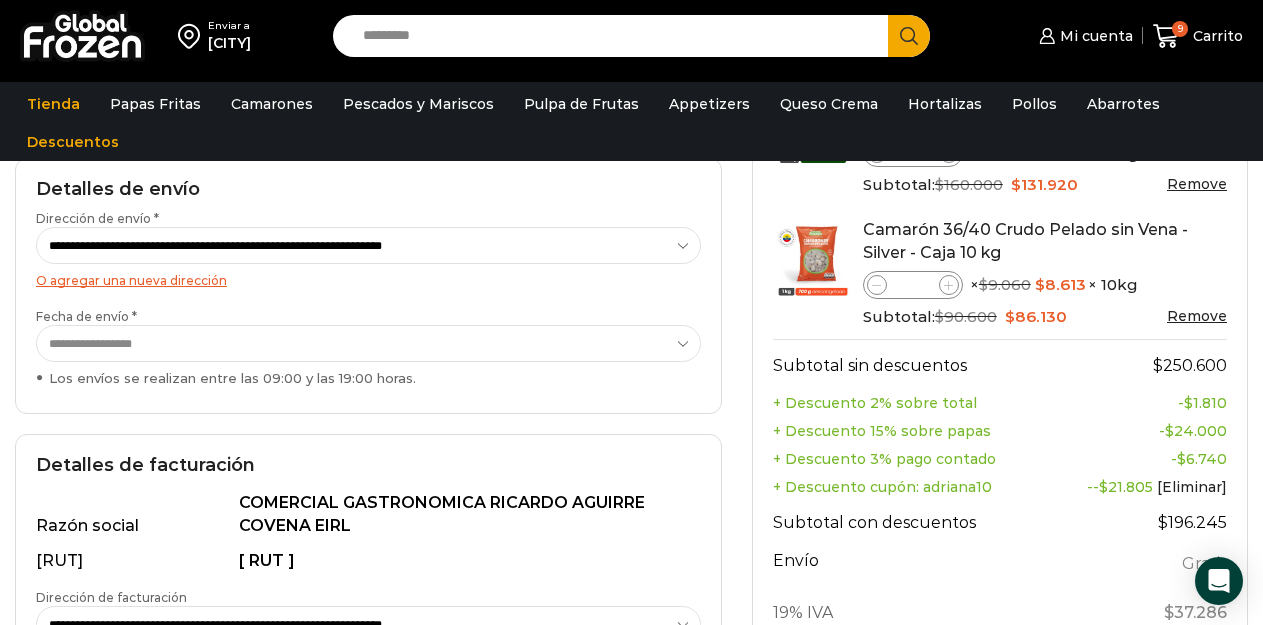 click on "Tu orden
Product
Papas Fritas 13x13mm - Formato 2,5 kg - Caja 10 kg
Papas Fritas 13x13mm - Formato 2,5 kg - Caja 10 kg cantidad
*
×  $ 2.000   El precio original era: $2.000. $ 1.649 El precio actual es: $1.649.  × 10kg
Subtotal:  $ 160.000   El precio original era: $160.000. $ 131.920 *" at bounding box center [1000, 471] 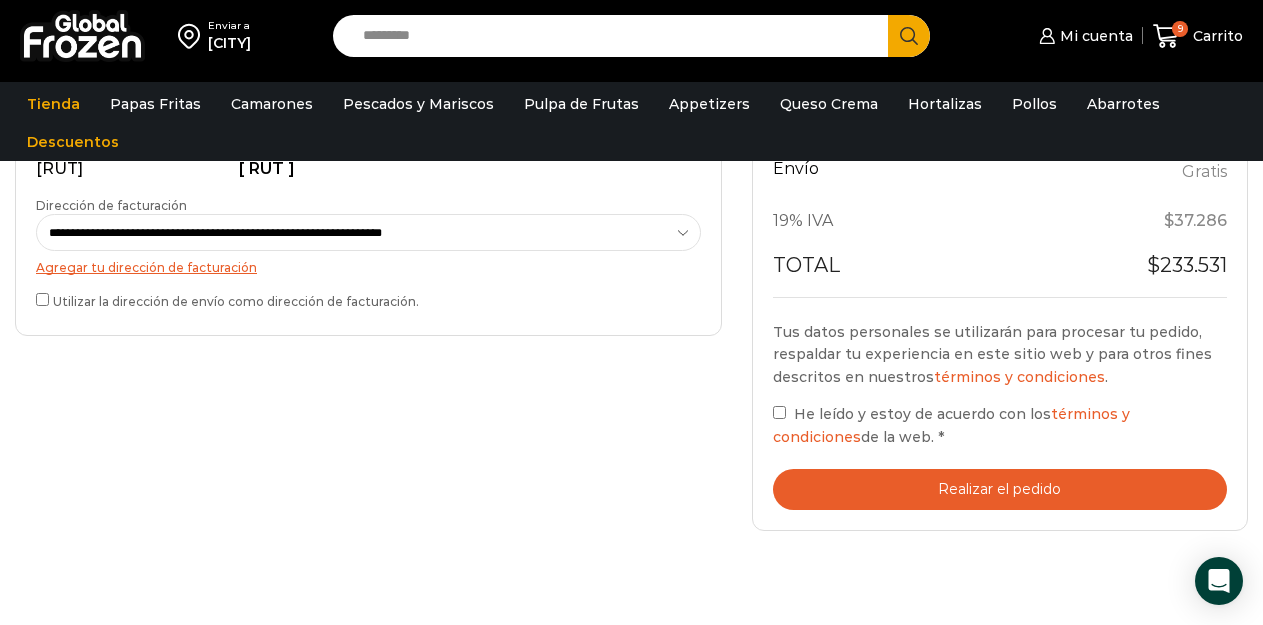 scroll, scrollTop: 700, scrollLeft: 0, axis: vertical 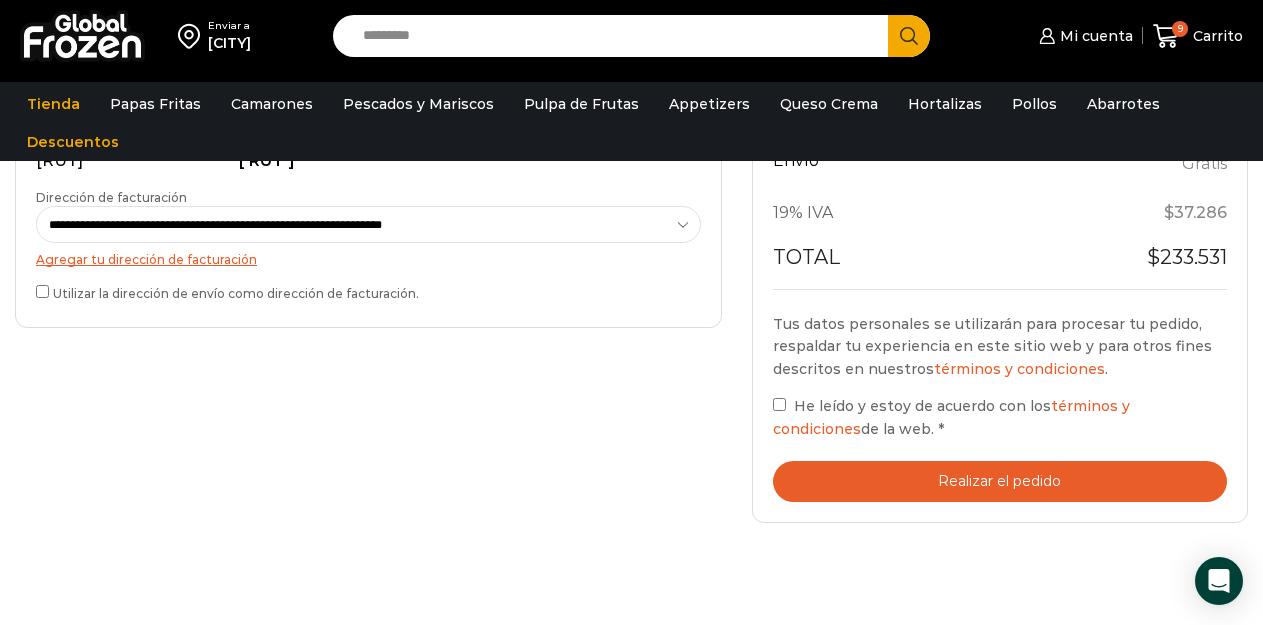 click on "Realizar el pedido" at bounding box center (1000, 481) 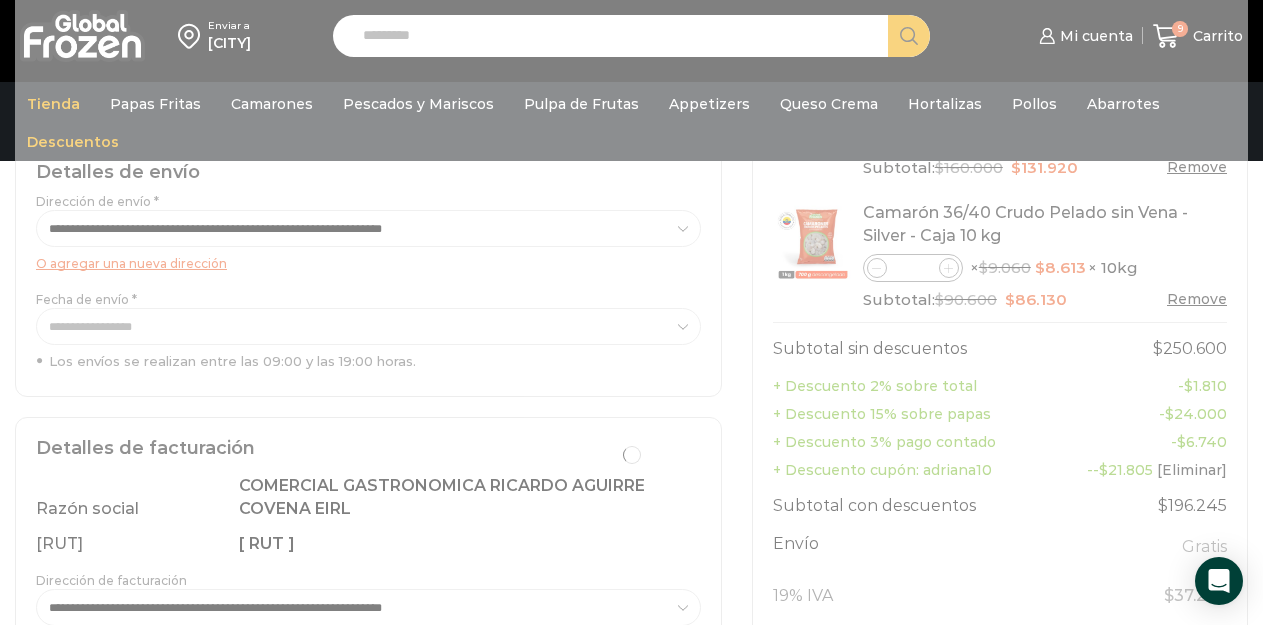 scroll, scrollTop: 300, scrollLeft: 0, axis: vertical 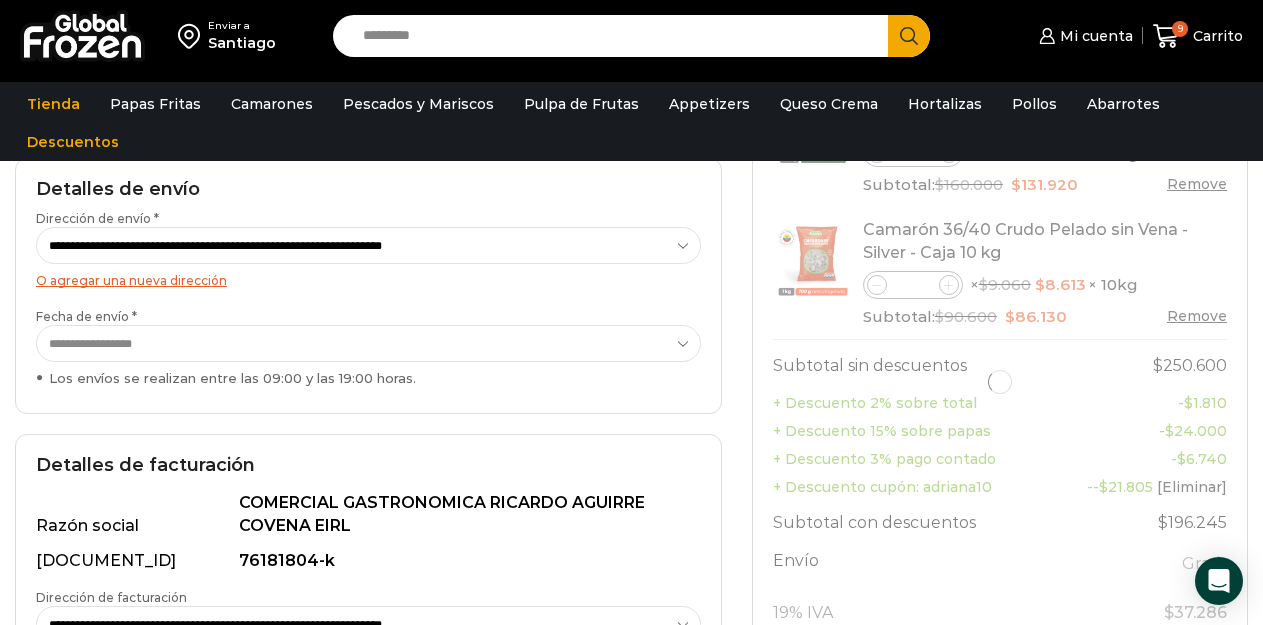 click on "**********" at bounding box center [368, 624] 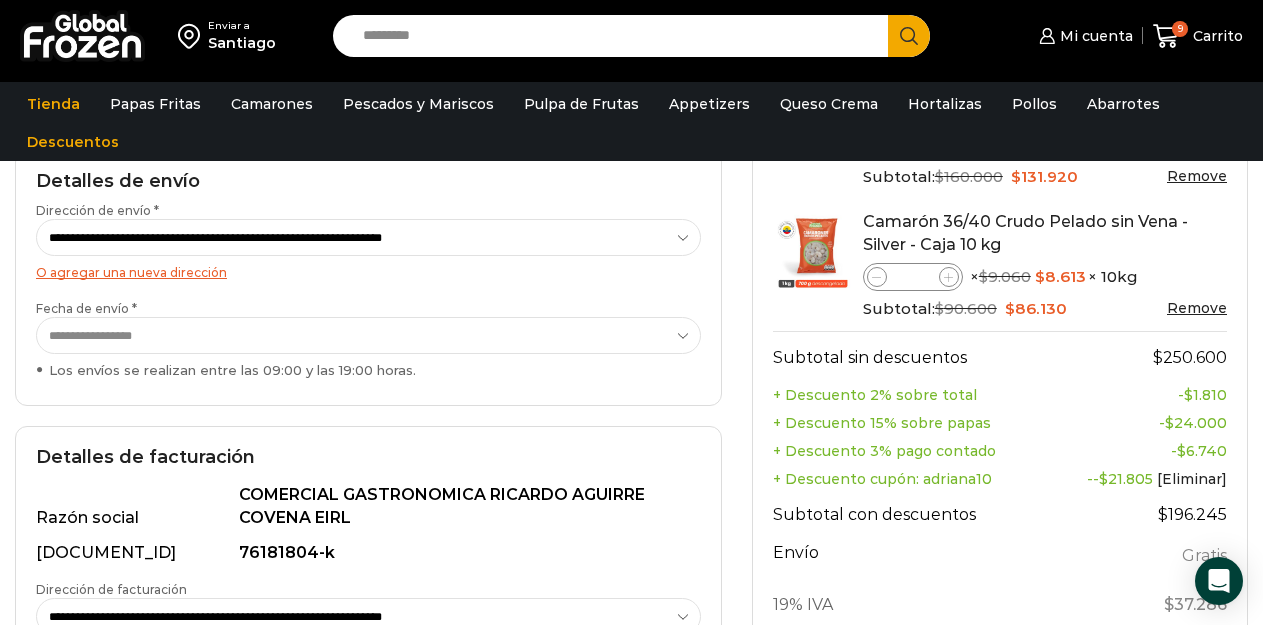 click on "**********" at bounding box center [368, 435] 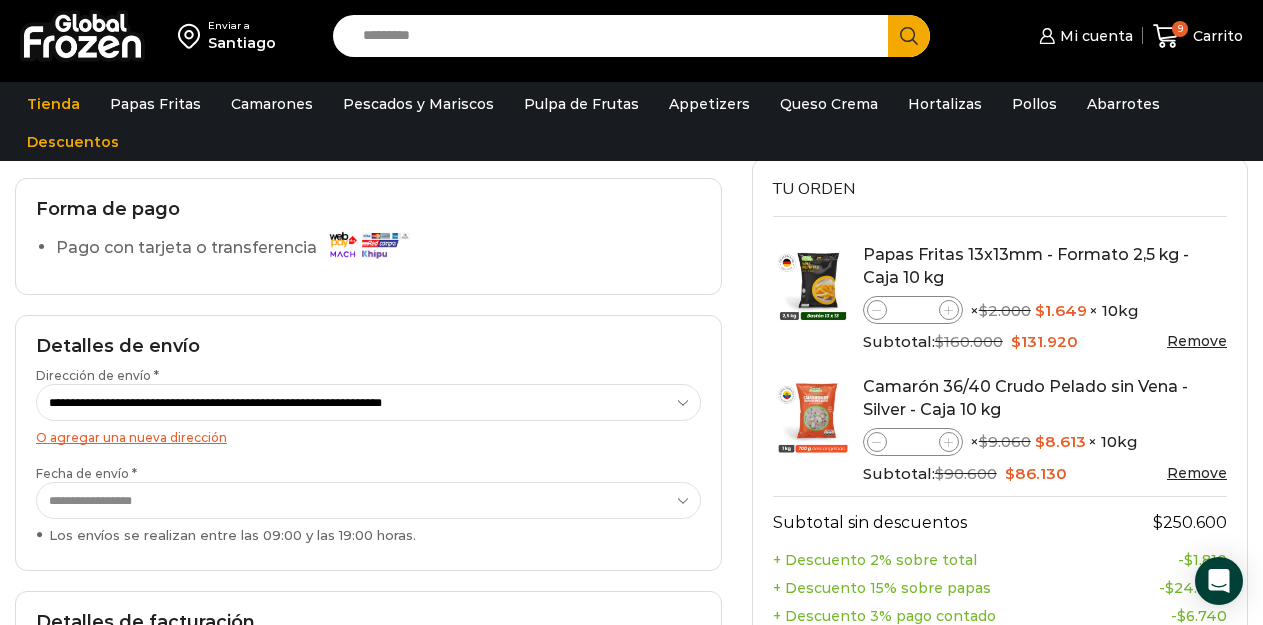scroll, scrollTop: 108, scrollLeft: 0, axis: vertical 